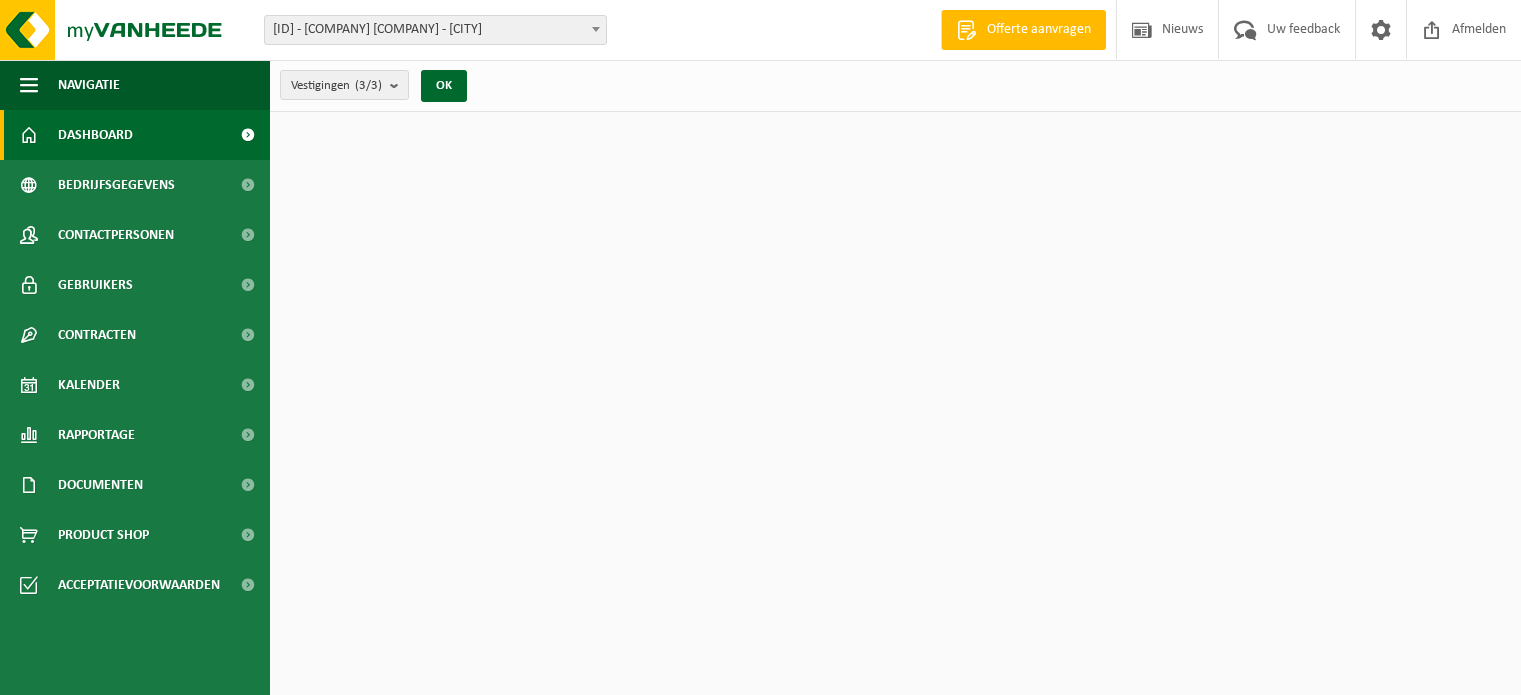 scroll, scrollTop: 0, scrollLeft: 0, axis: both 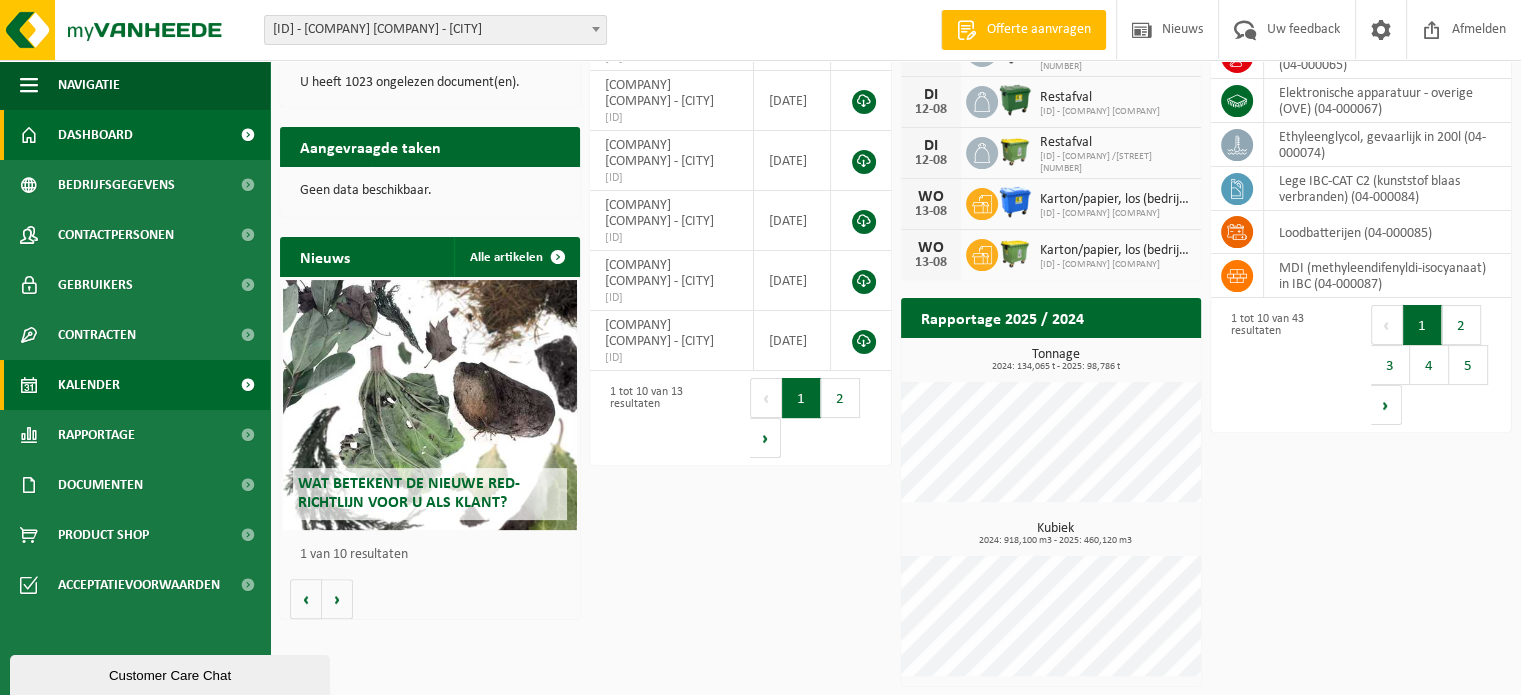 click on "Kalender" at bounding box center [89, 385] 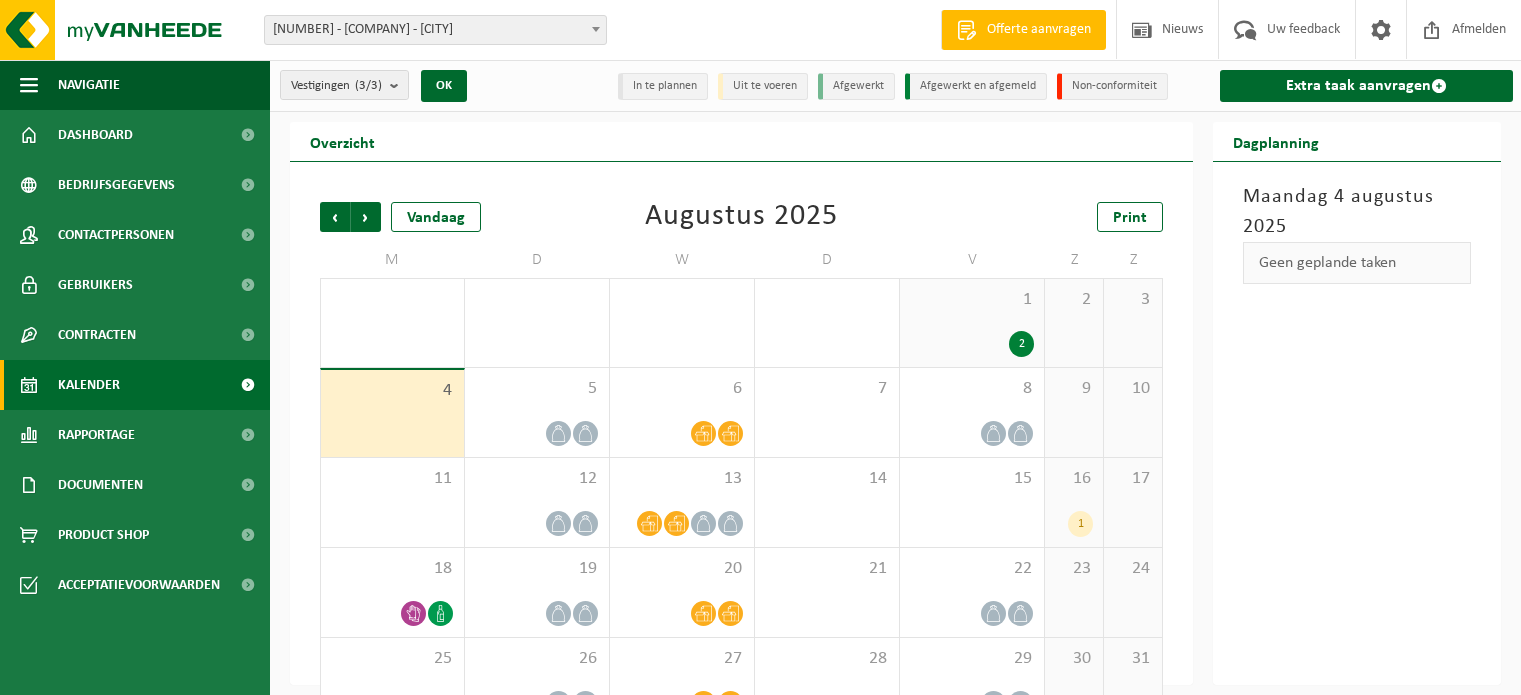 scroll, scrollTop: 0, scrollLeft: 0, axis: both 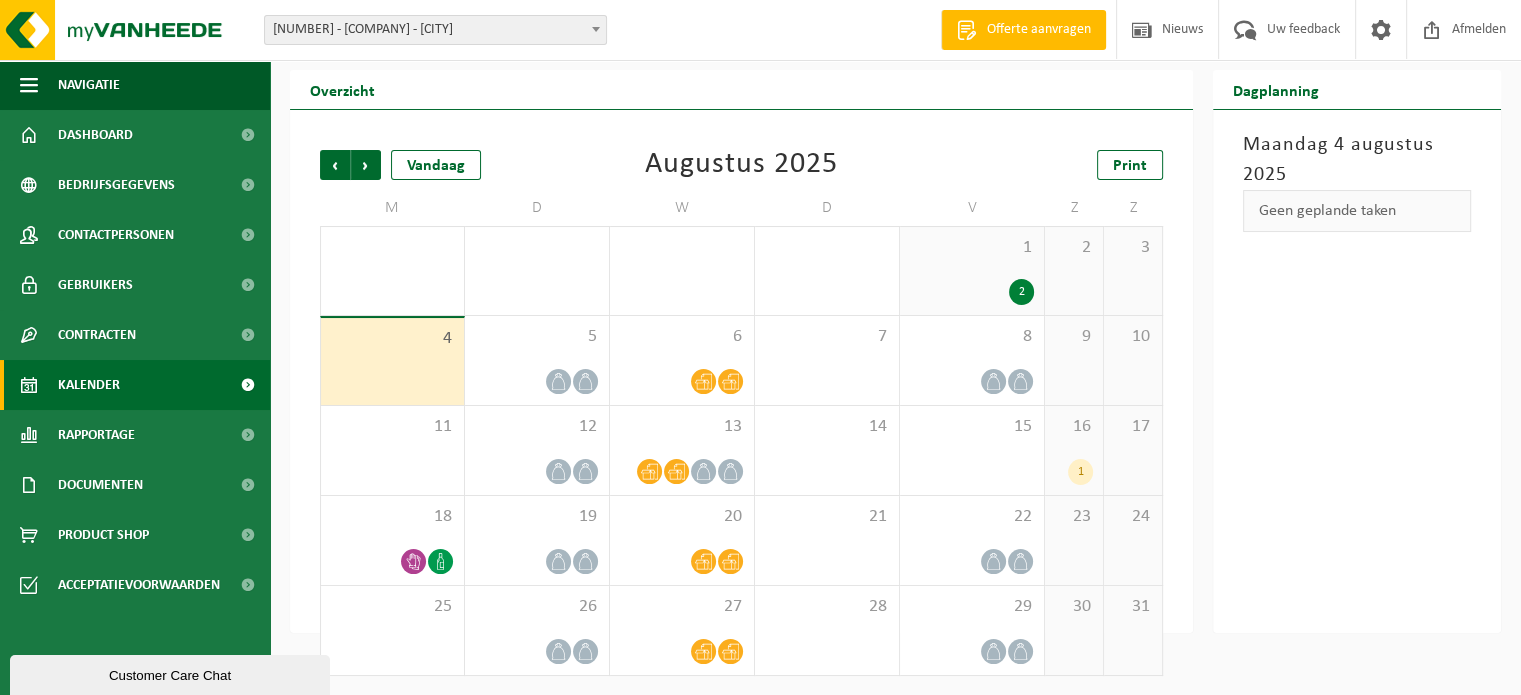 click on "1" at bounding box center (1080, 472) 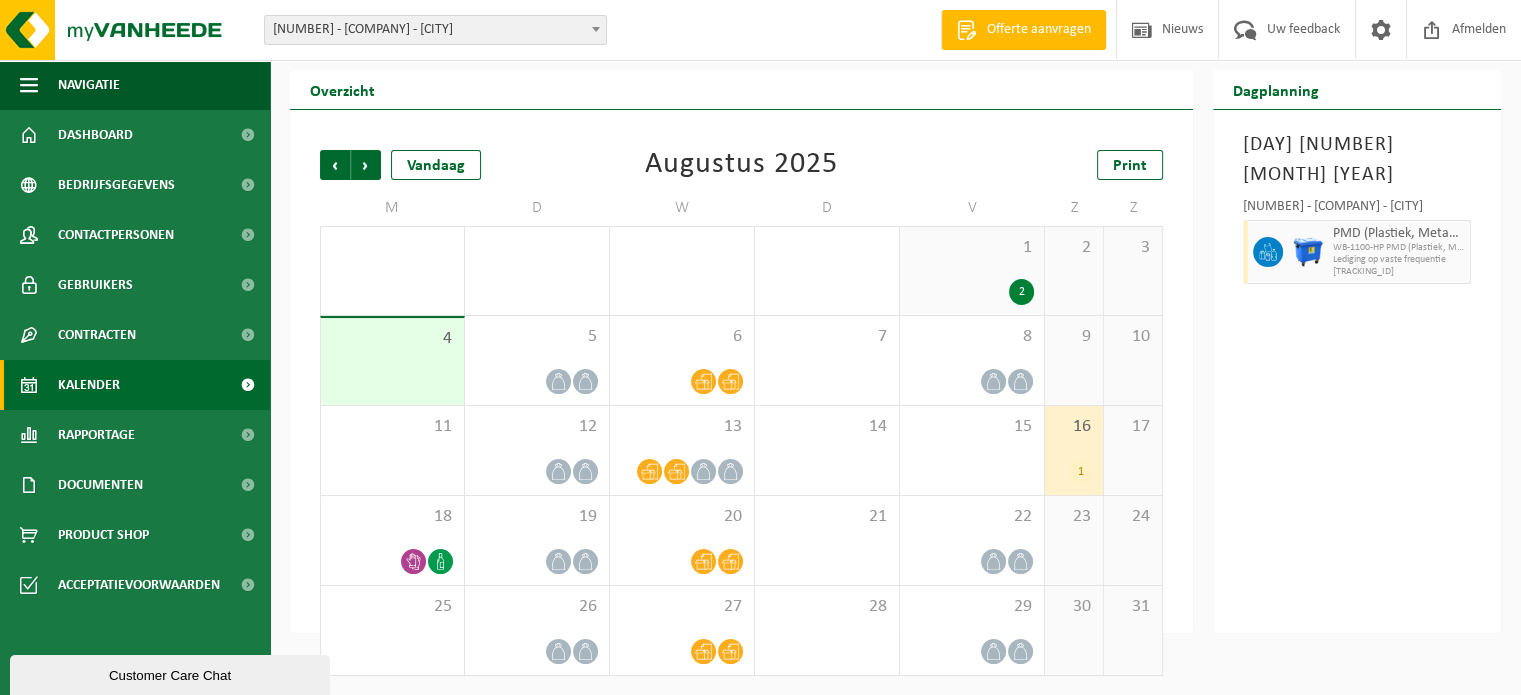 click on "4" at bounding box center [392, 361] 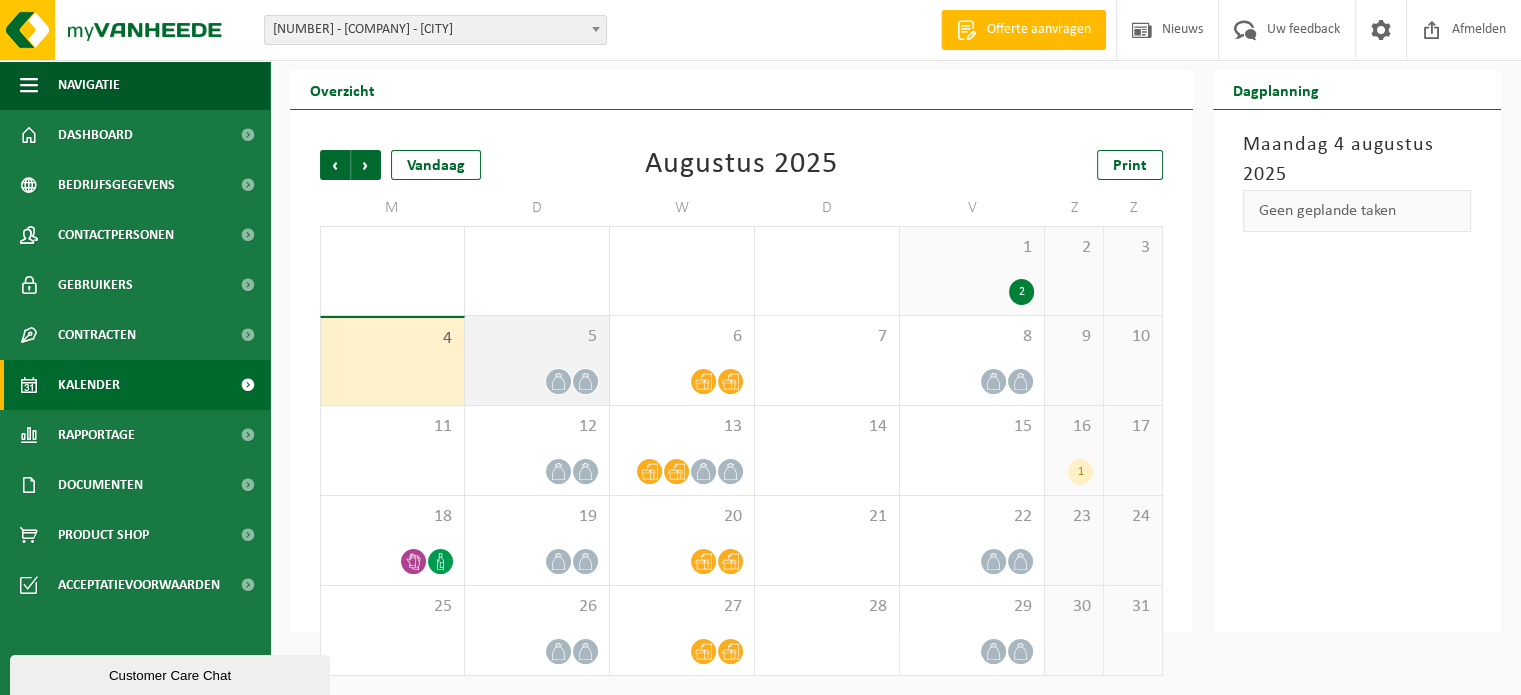 click on "5" at bounding box center (537, 360) 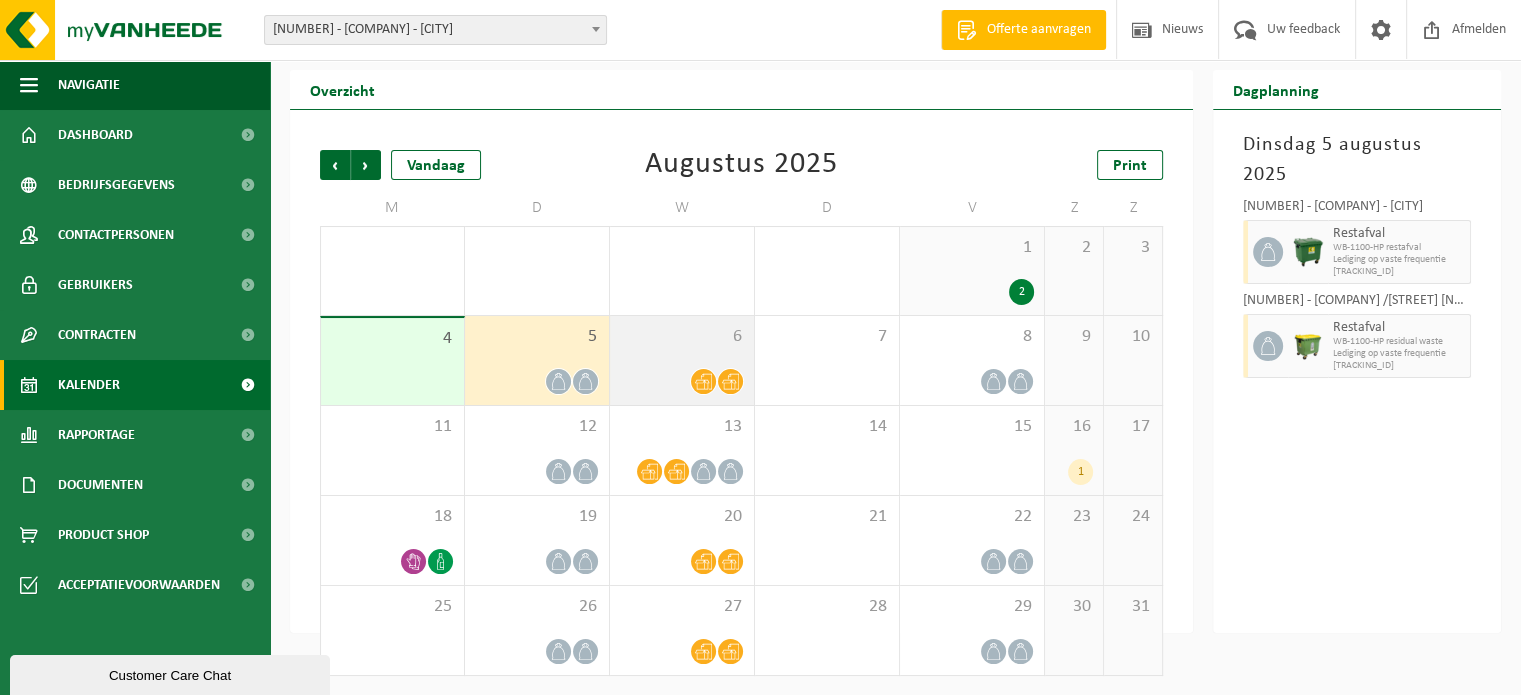 click on "6" at bounding box center (682, 360) 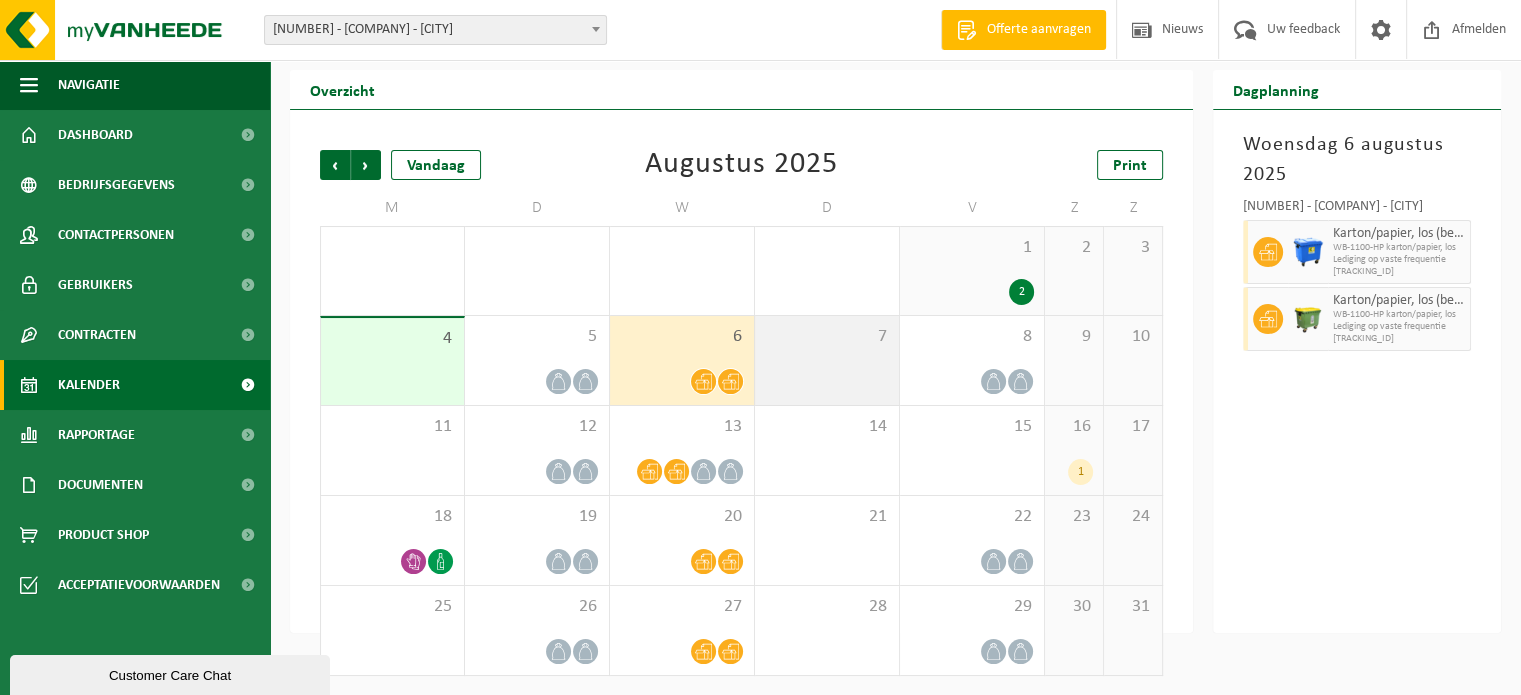 click on "7" at bounding box center [827, 360] 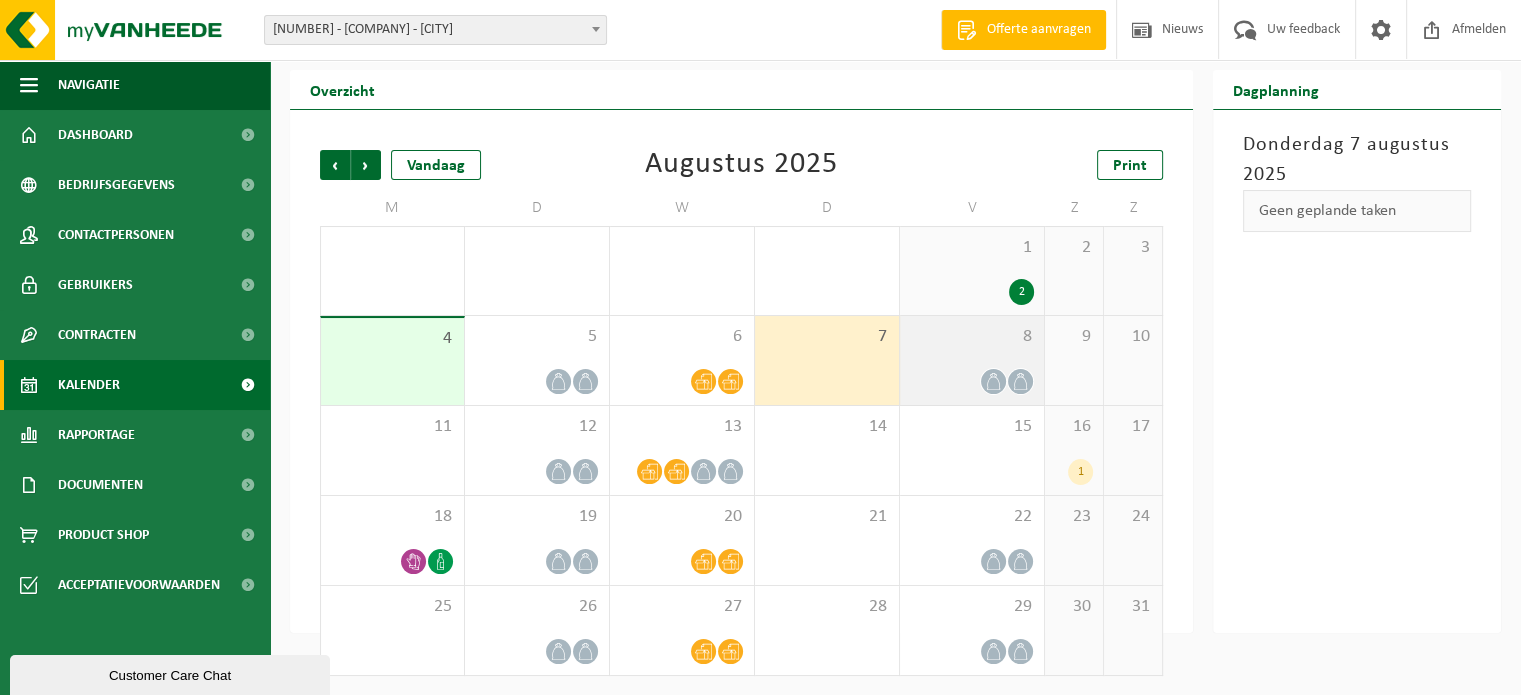 click on "8" at bounding box center [972, 360] 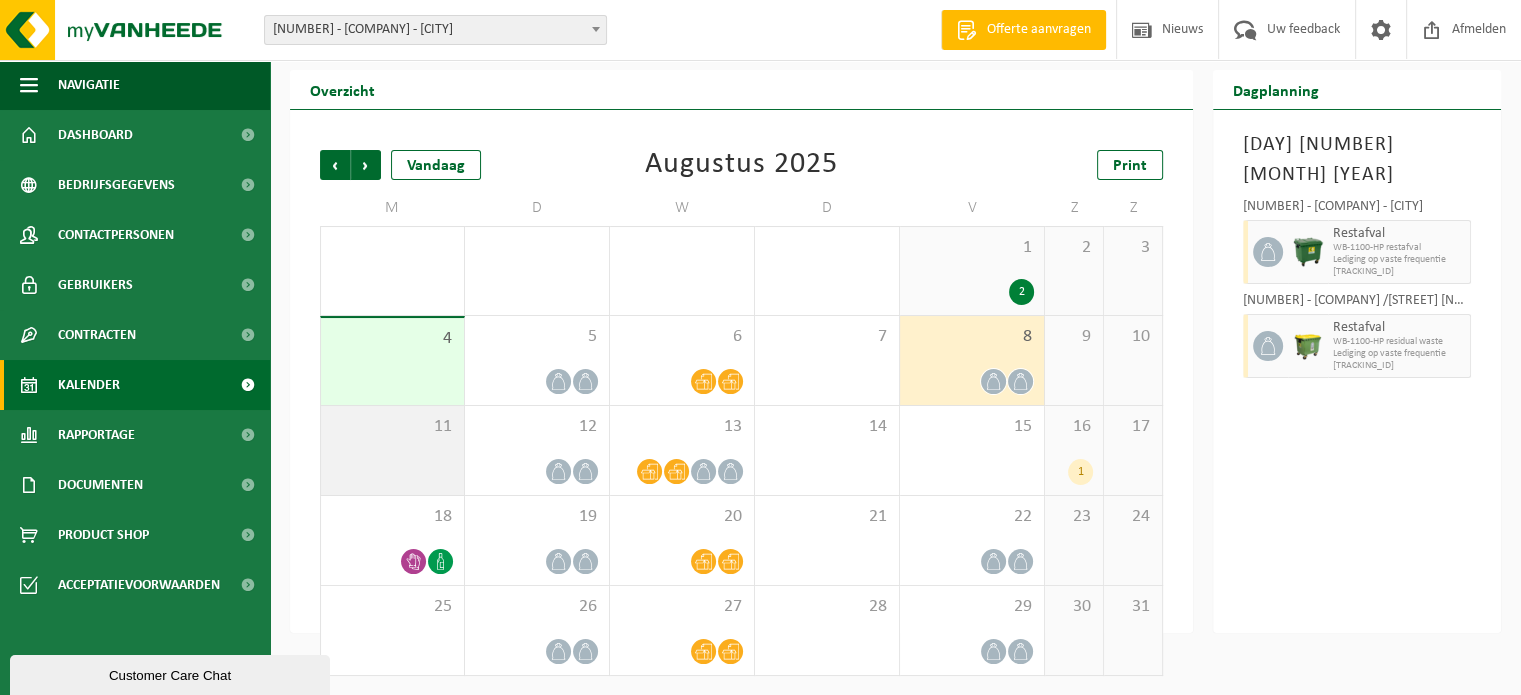 click on "11" at bounding box center (392, 450) 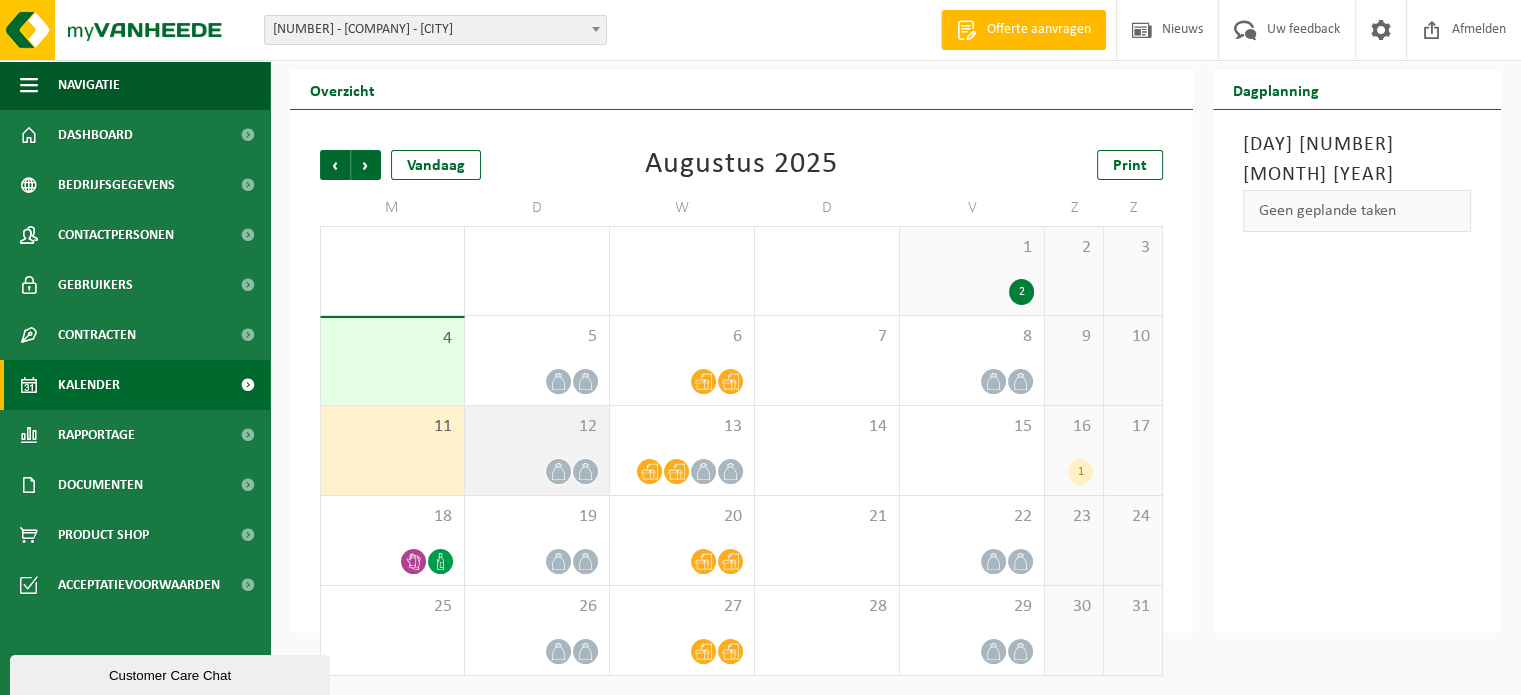 click on "12" at bounding box center [537, 450] 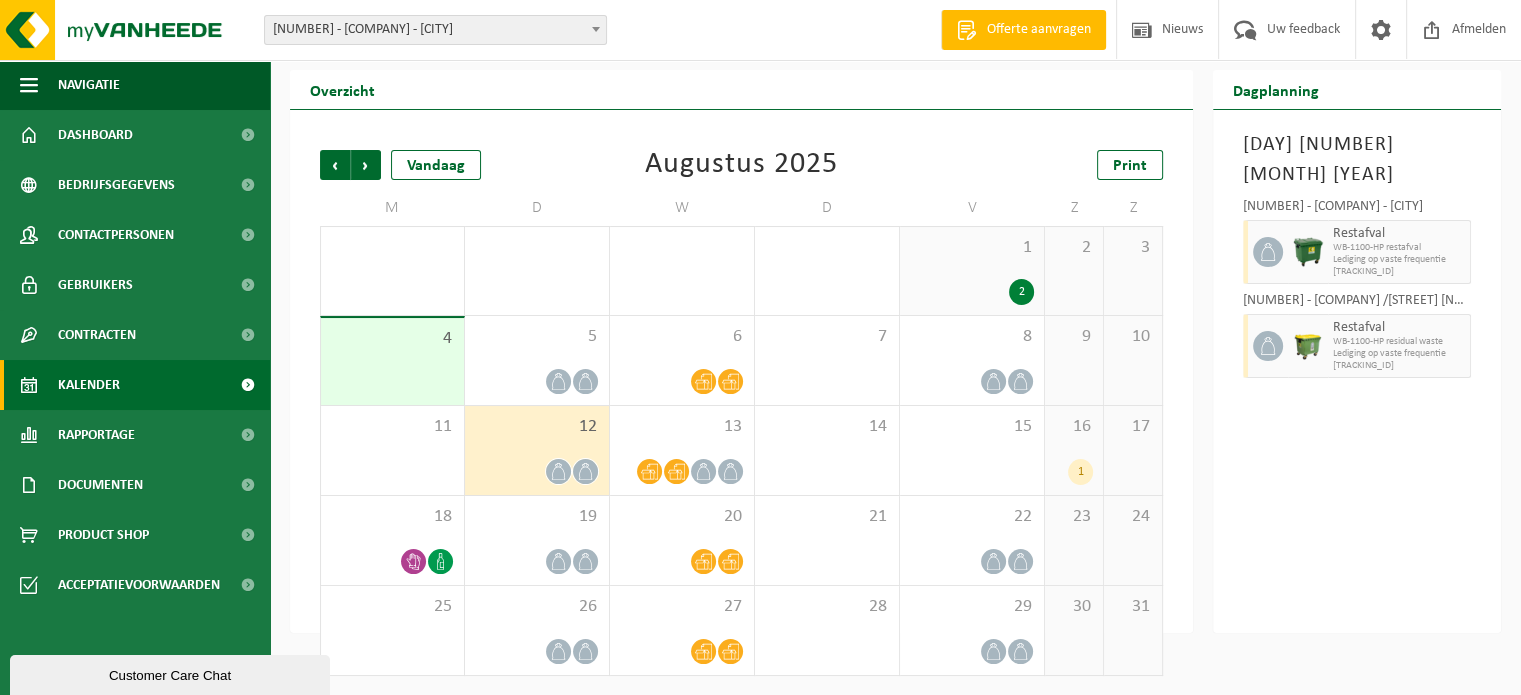 click on "4" at bounding box center (392, 339) 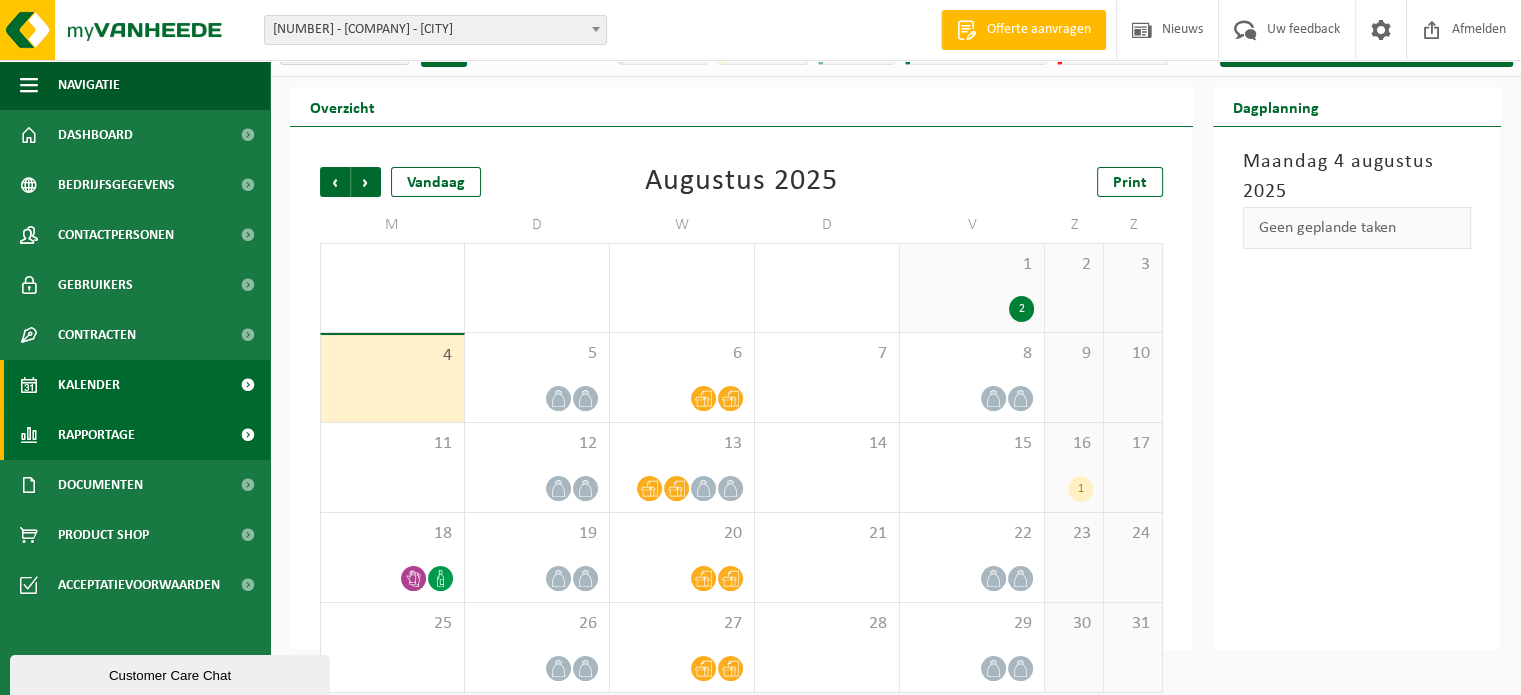 scroll, scrollTop: 52, scrollLeft: 0, axis: vertical 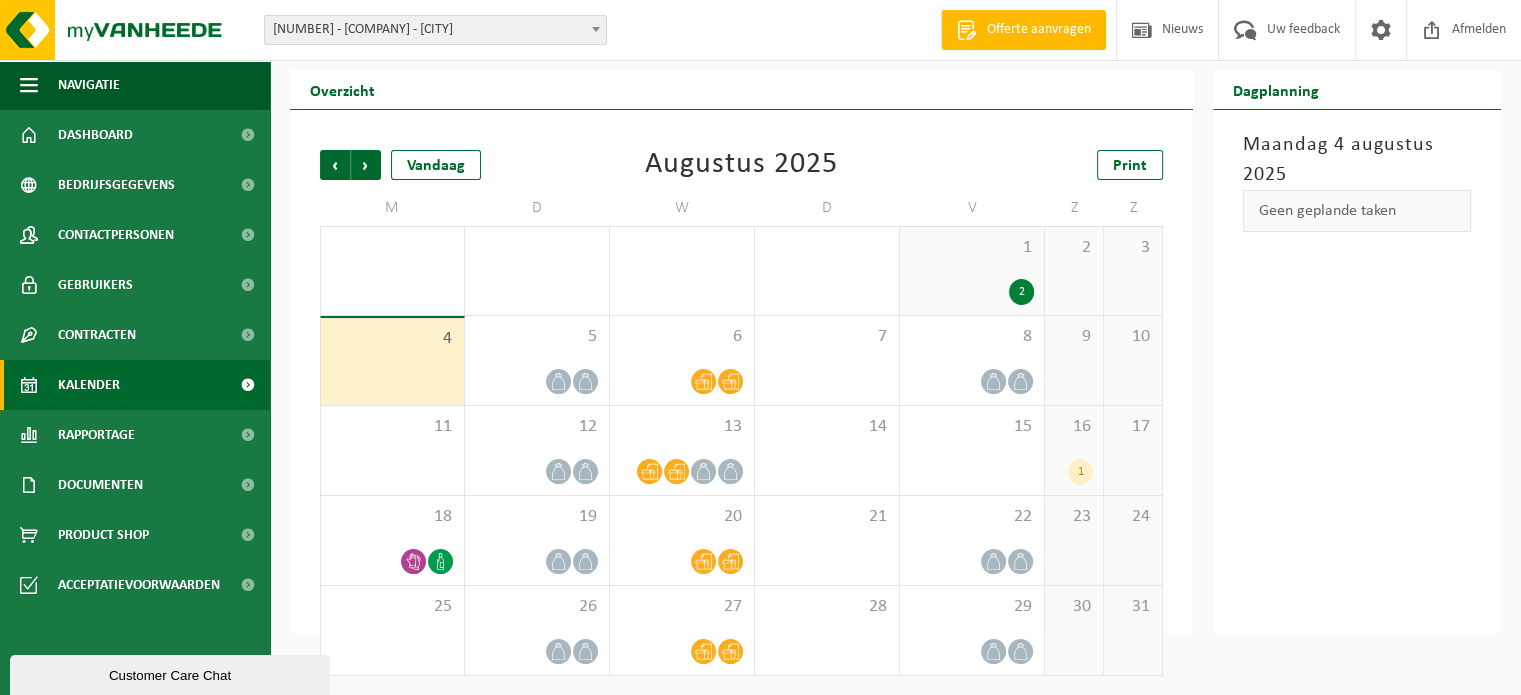 click on "Kalender" at bounding box center (89, 385) 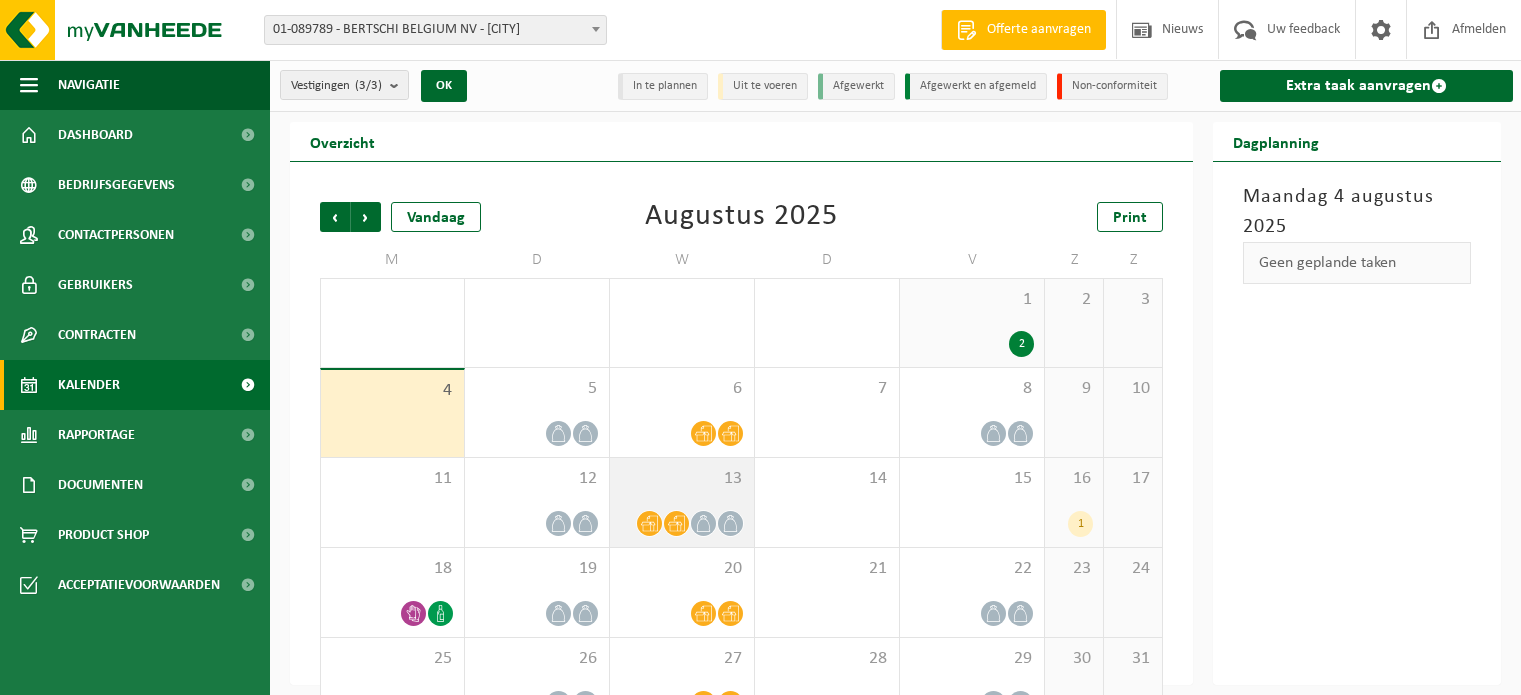 scroll, scrollTop: 0, scrollLeft: 0, axis: both 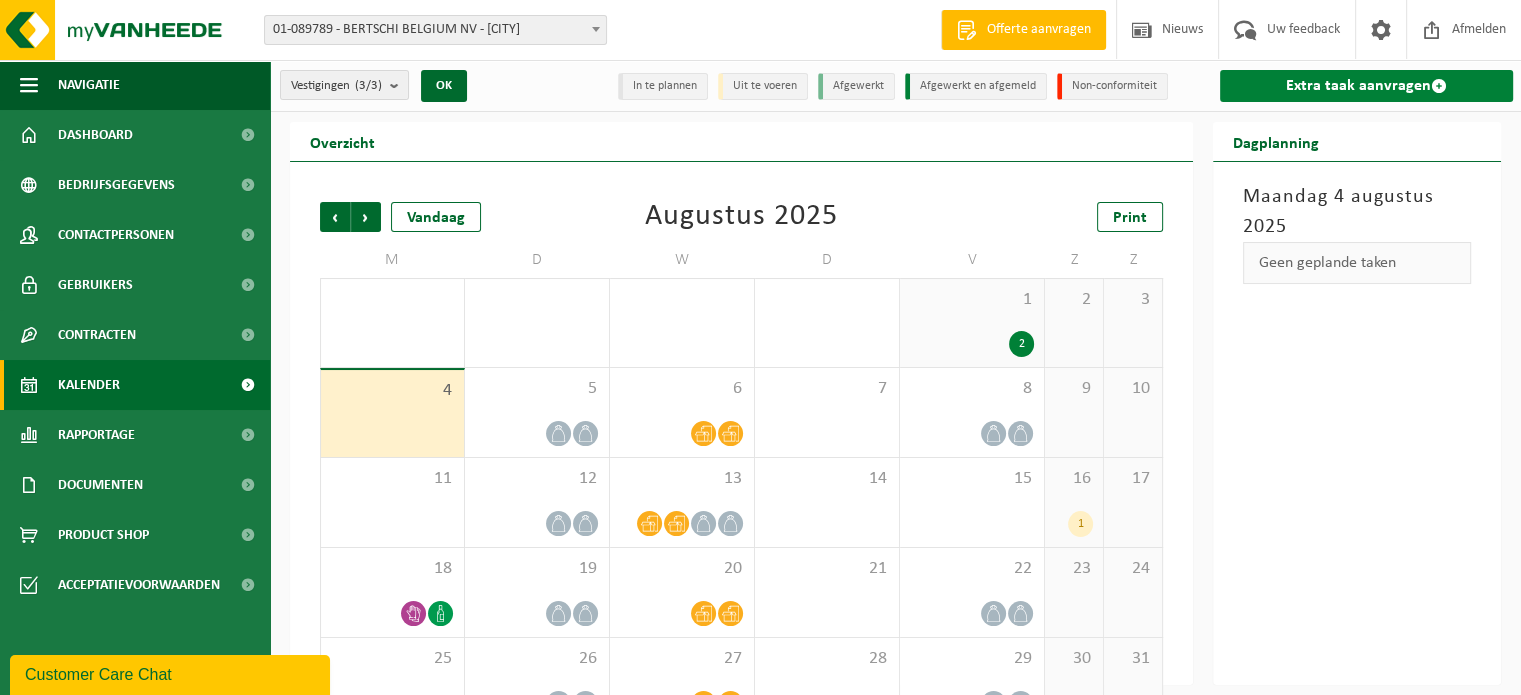 click on "Extra taak aanvragen" at bounding box center (1366, 86) 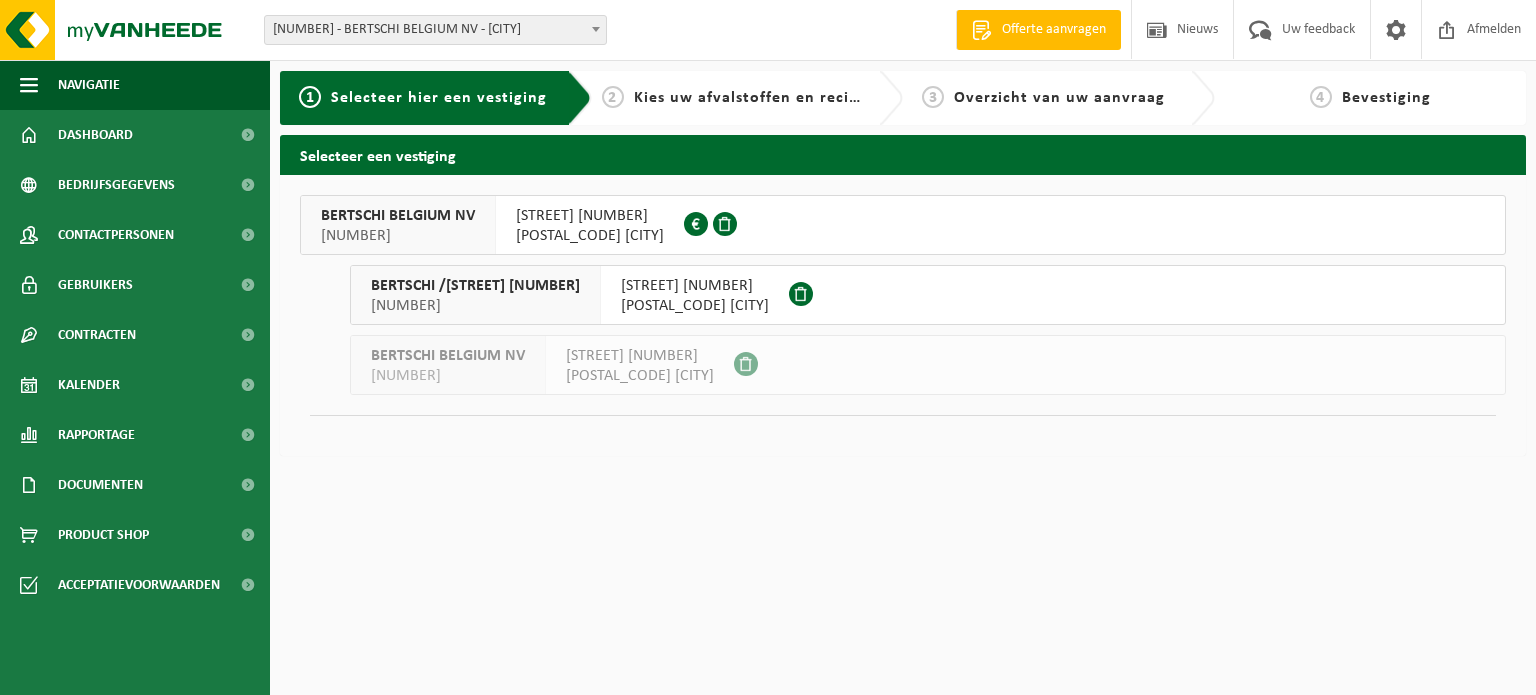 scroll, scrollTop: 0, scrollLeft: 0, axis: both 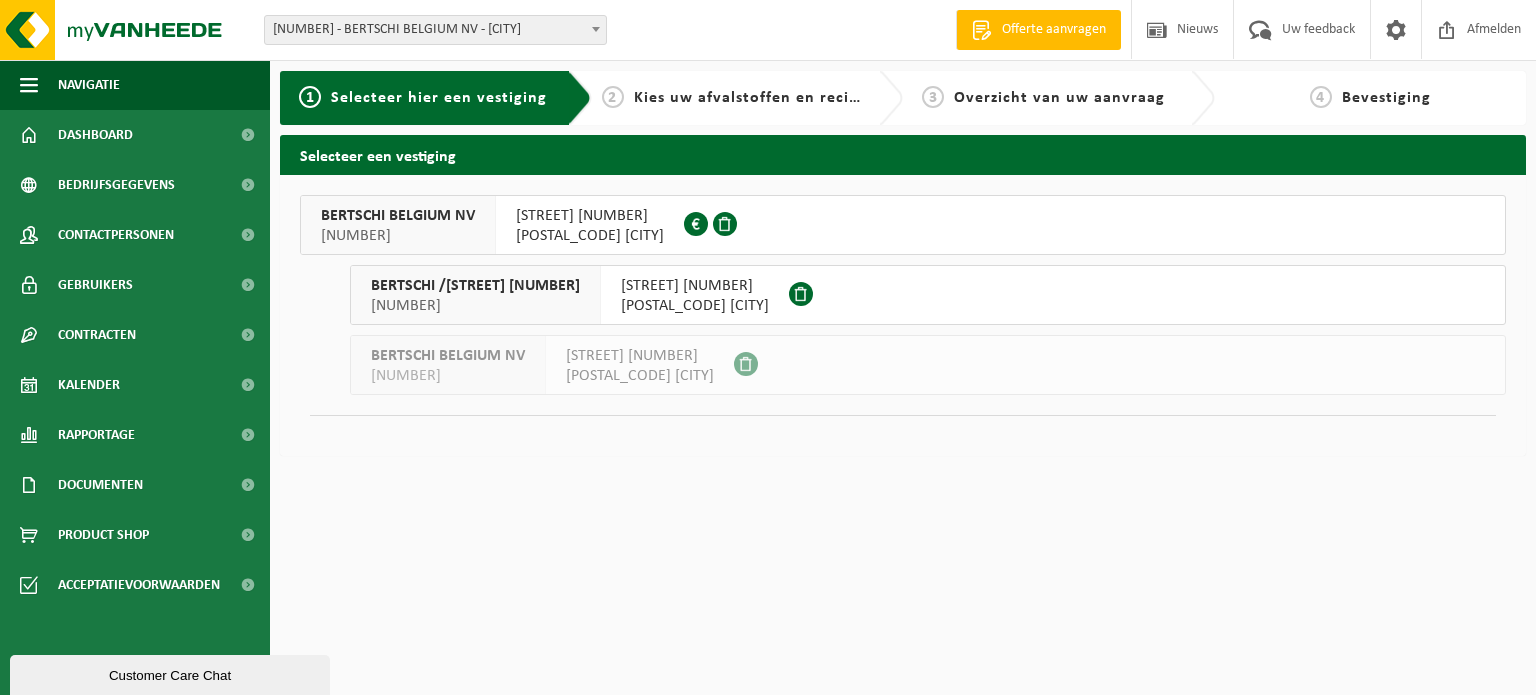 click on "2030 ANTWERPEN" at bounding box center [590, 236] 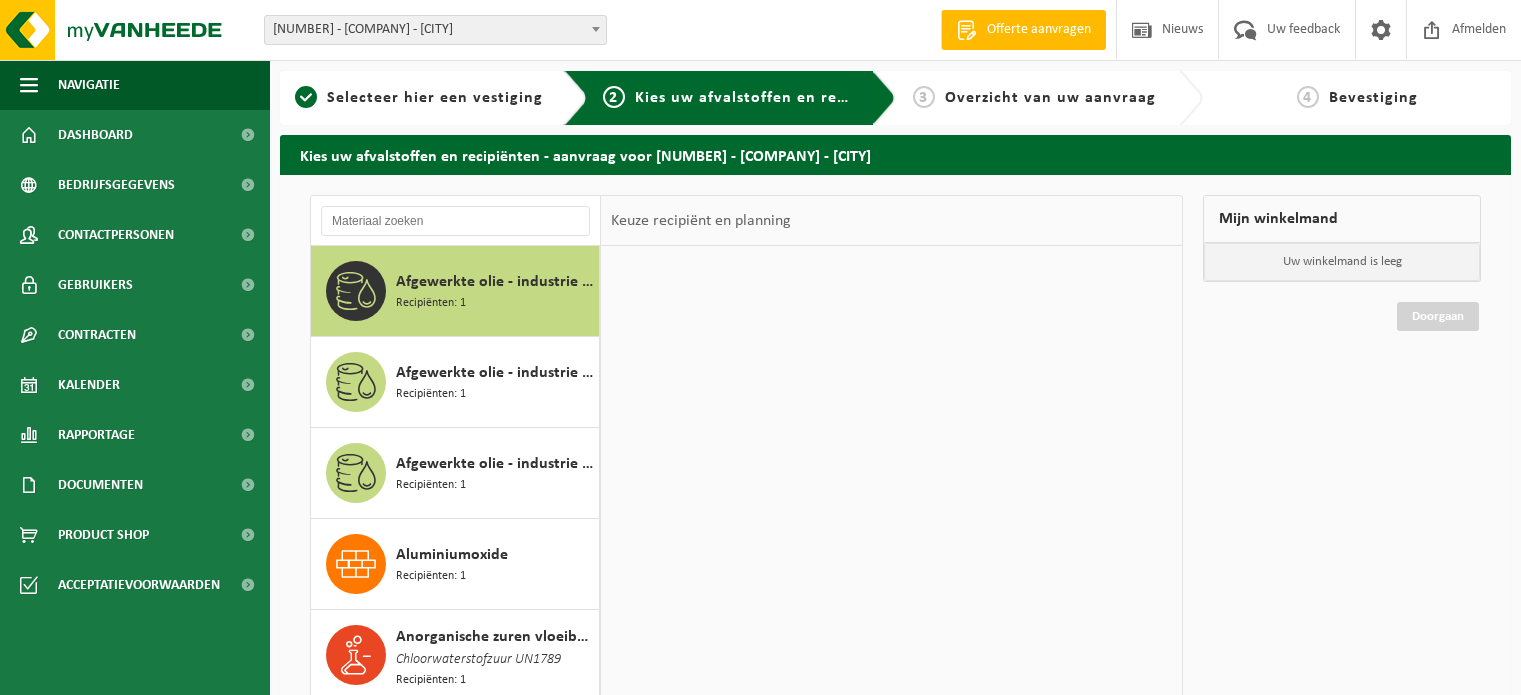 scroll, scrollTop: 0, scrollLeft: 0, axis: both 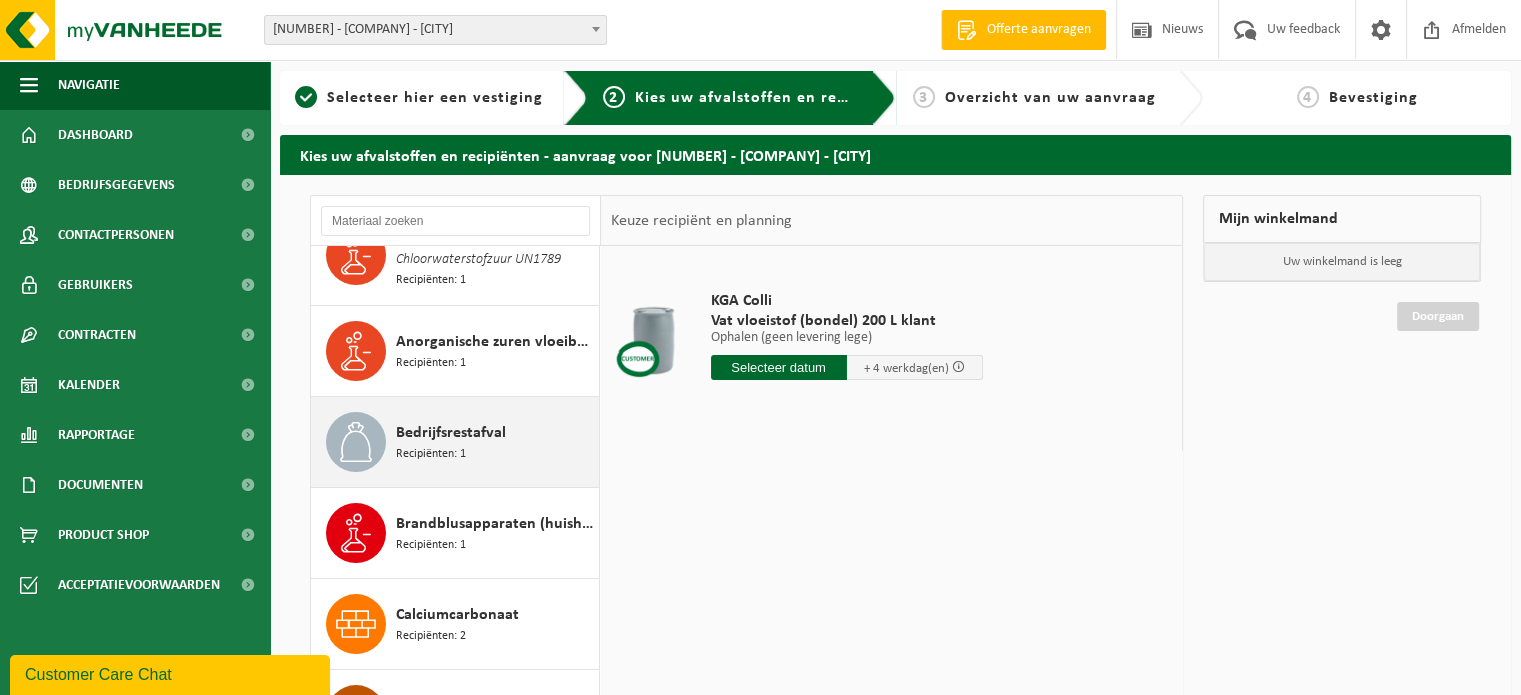 click on "Bedrijfsrestafval   Recipiënten: 1" at bounding box center [495, 442] 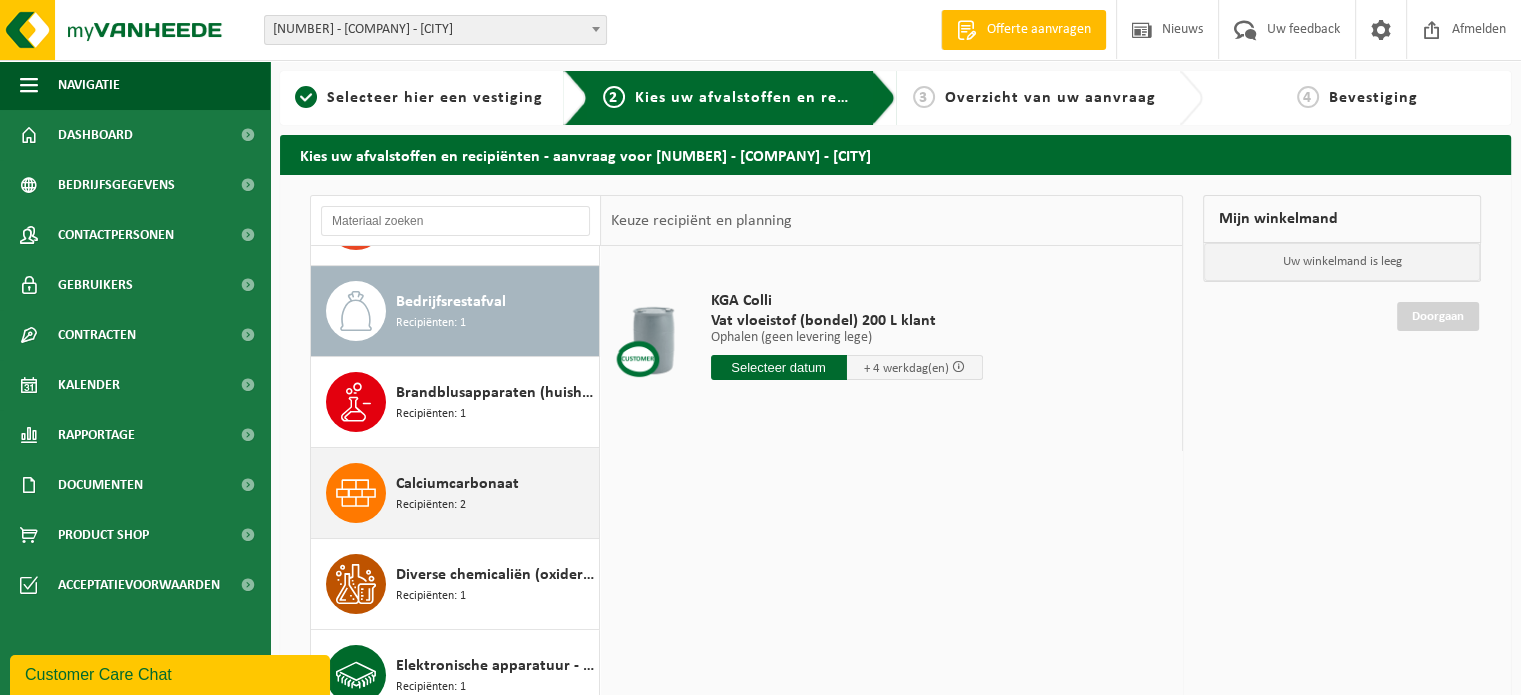 scroll, scrollTop: 548, scrollLeft: 0, axis: vertical 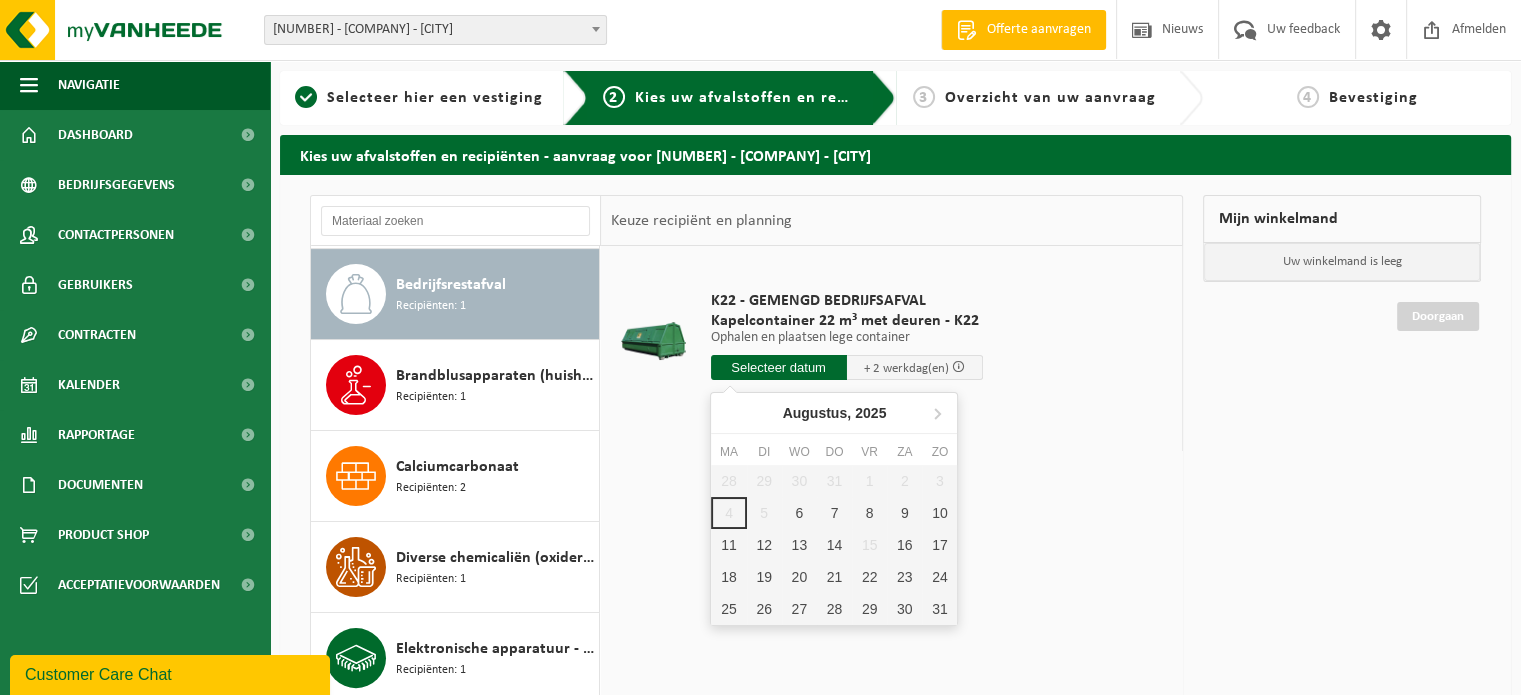 click at bounding box center [779, 367] 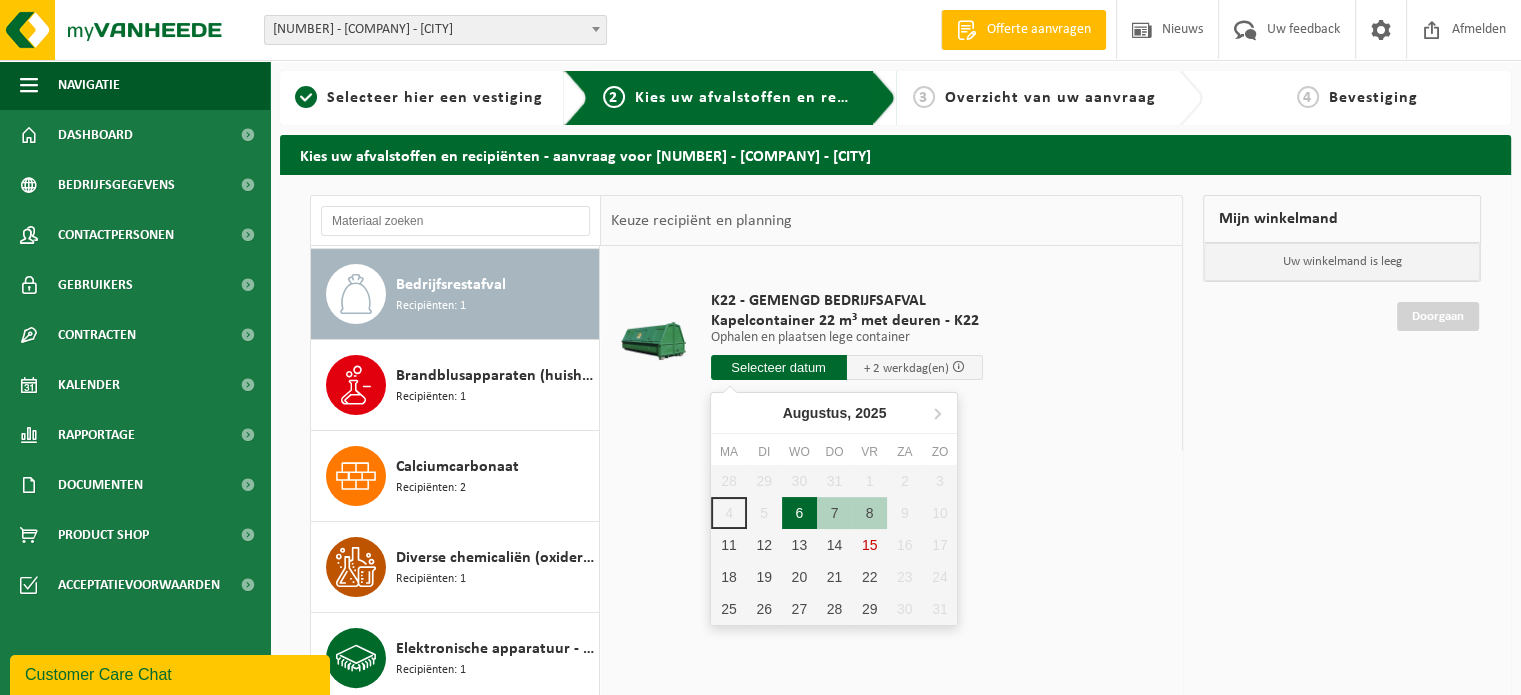 click on "6" at bounding box center [799, 513] 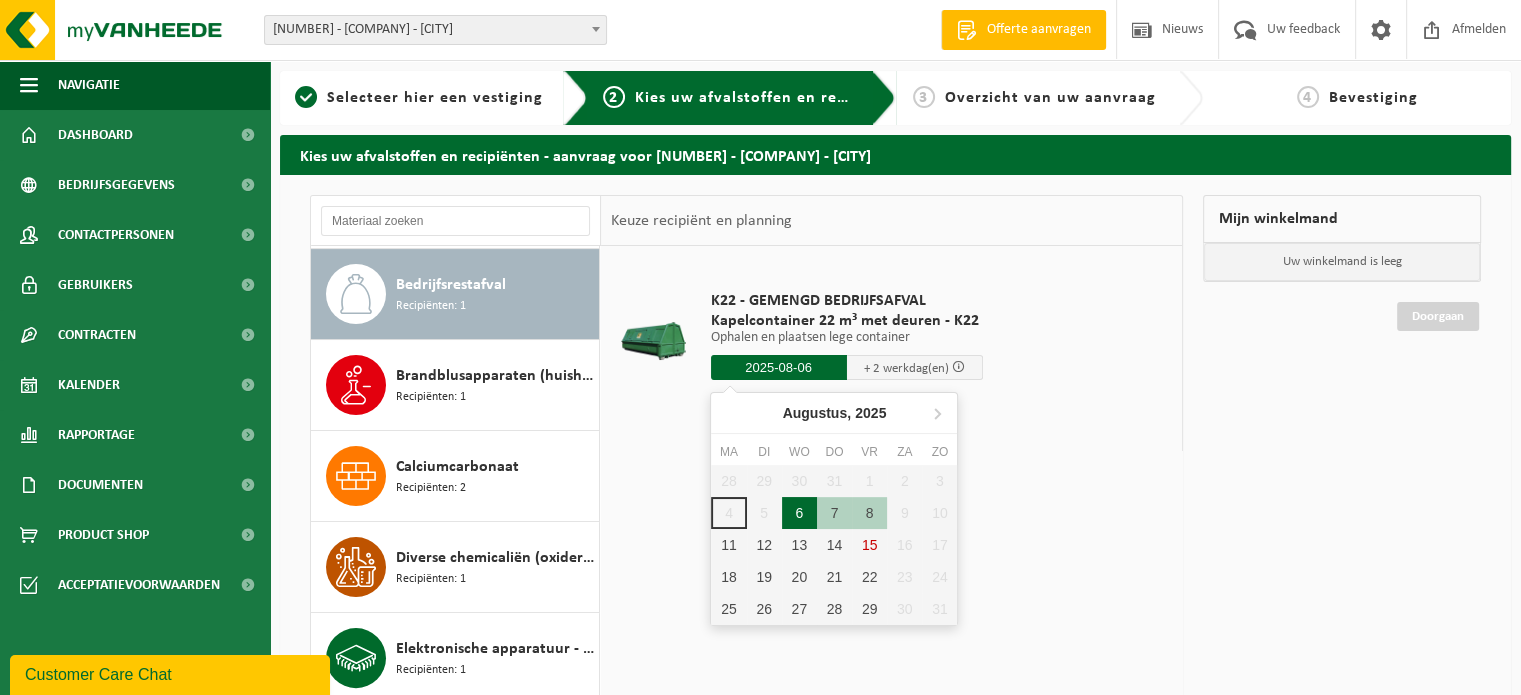 type on "Van 2025-08-06" 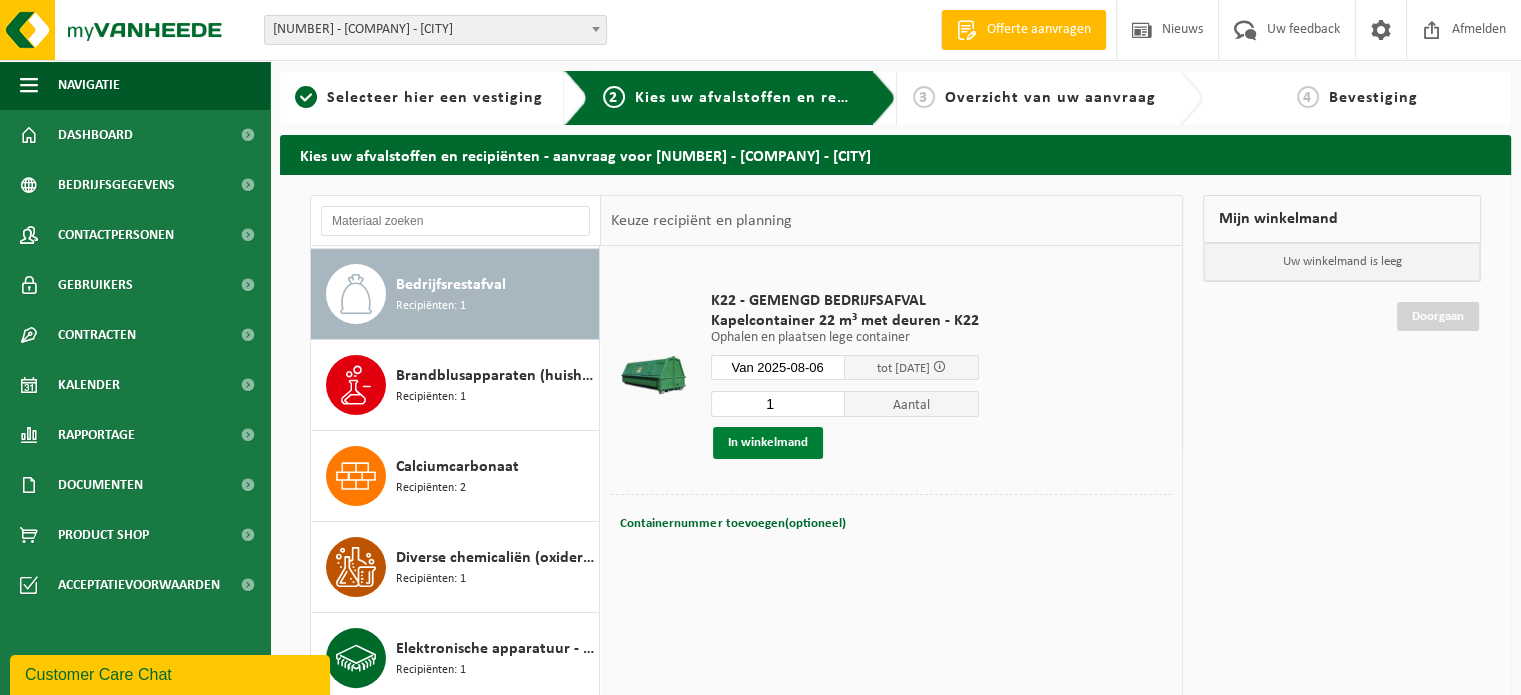 click on "In winkelmand" at bounding box center [768, 443] 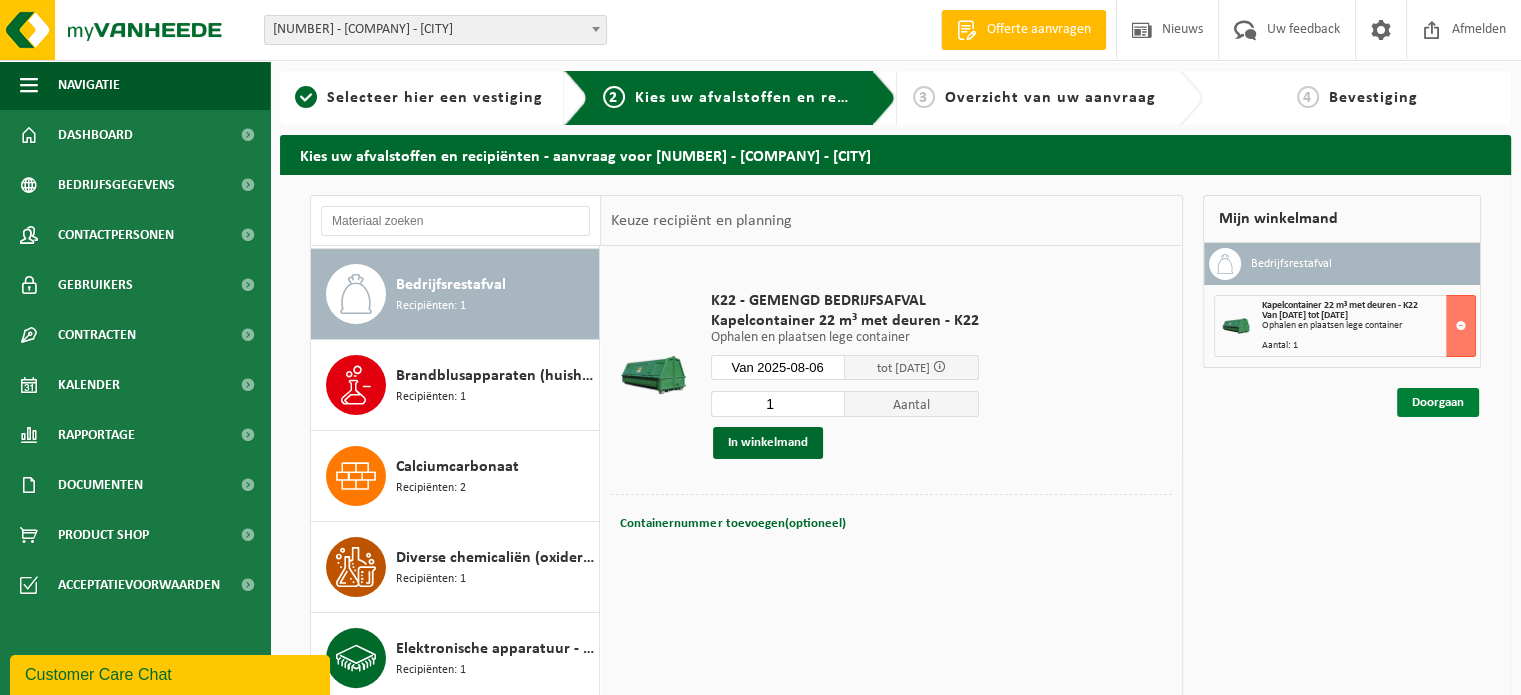 click on "Doorgaan" at bounding box center [1438, 402] 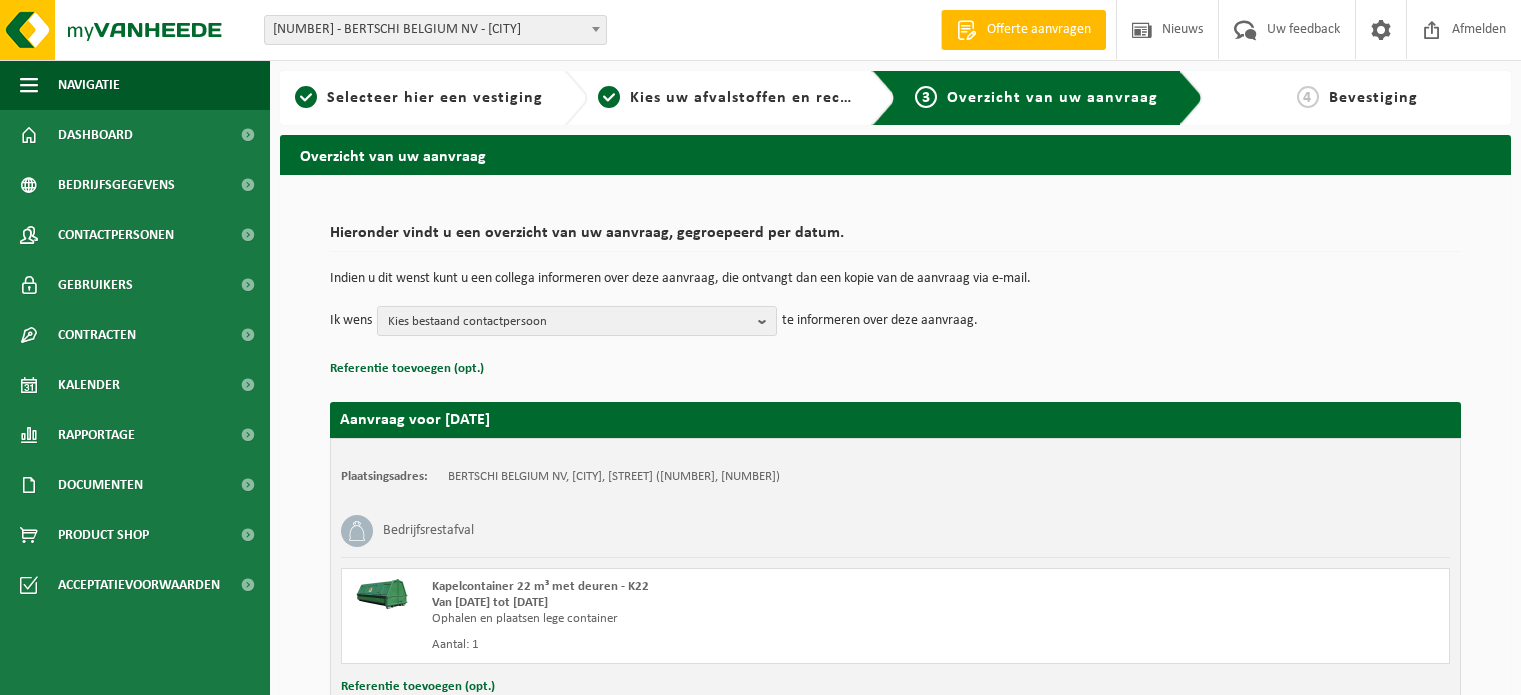 scroll, scrollTop: 0, scrollLeft: 0, axis: both 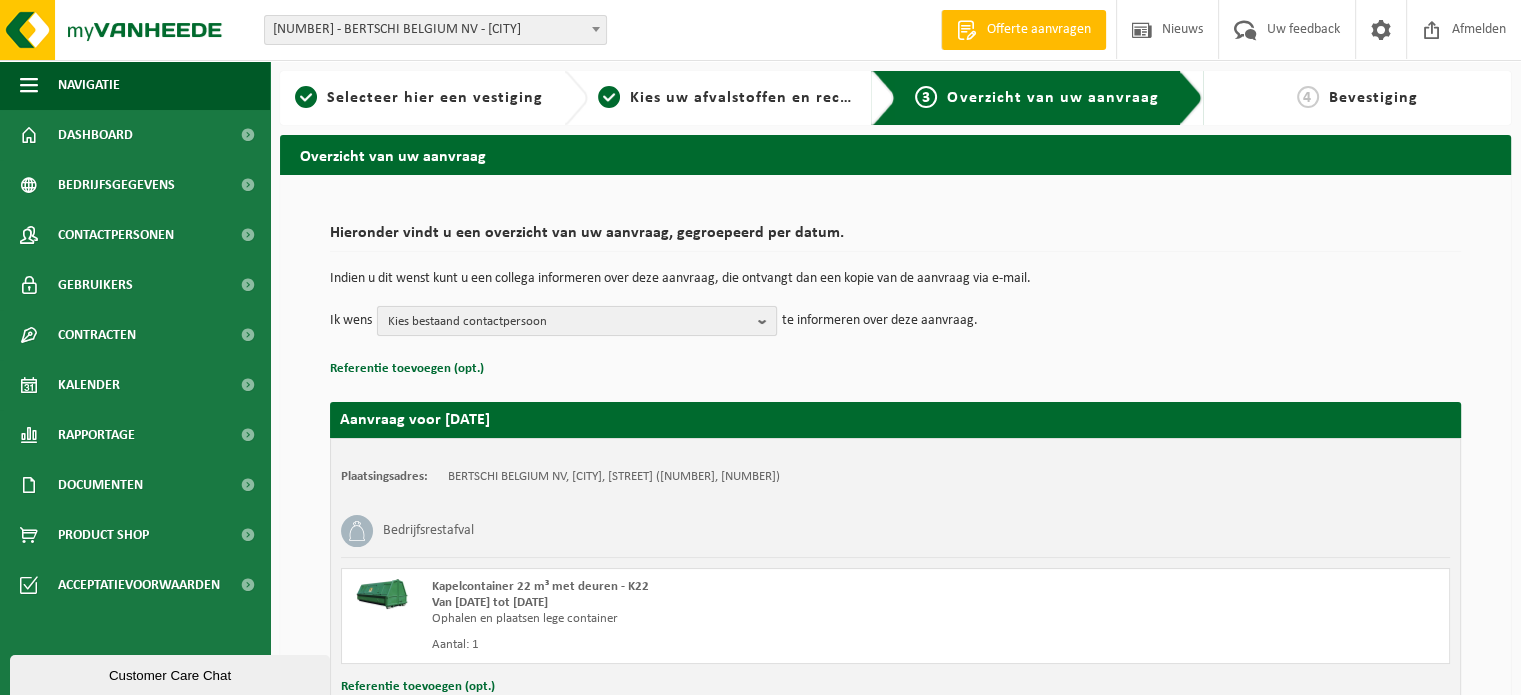click on "Kies bestaand contactpersoon" at bounding box center [569, 322] 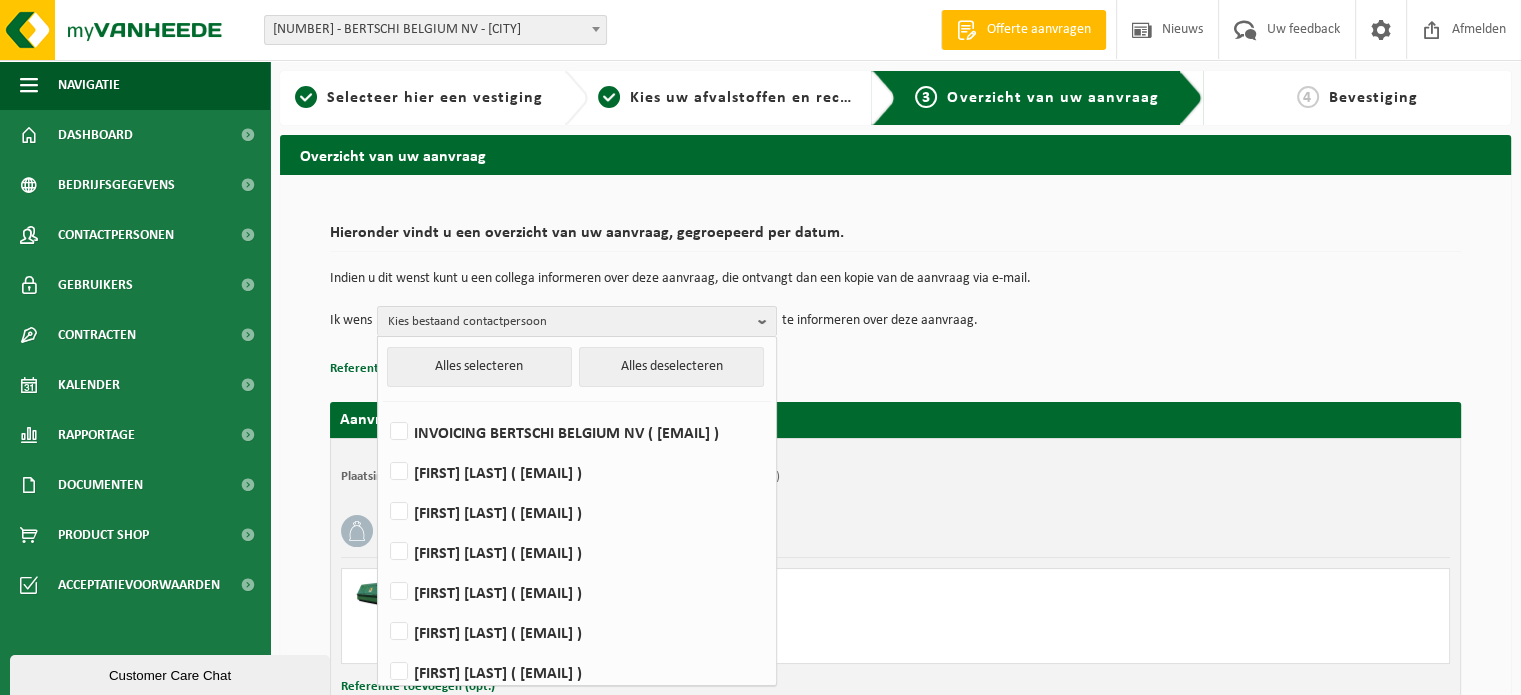 click on "Ik wens        Kies bestaand contactpersoon                   Alles selecteren Alles deselecteren         INVOICING BERTSCHI BELGIUM NV ( [EMAIL] )         [FIRST] [LAST] ( [EMAIL] )         [FIRST] [LAST] ( [EMAIL] )         [FIRST] [LAST] ( [EMAIL] )         [FIRST] [LAST] ( [EMAIL] )         [FIRST] [LAST] ( [EMAIL] )         [FIRST] [LAST] ( [EMAIL] )              te informeren over deze aanvraag." at bounding box center (895, 321) 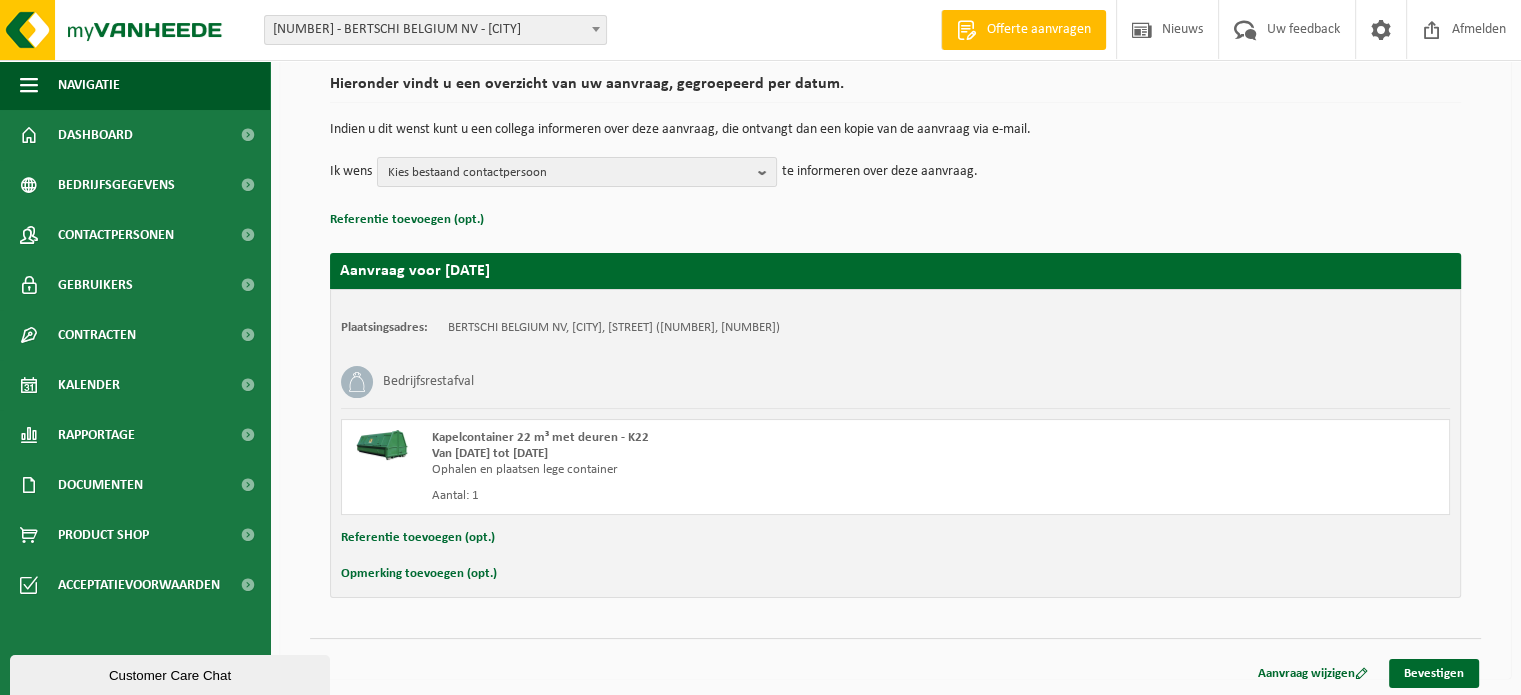 scroll, scrollTop: 151, scrollLeft: 0, axis: vertical 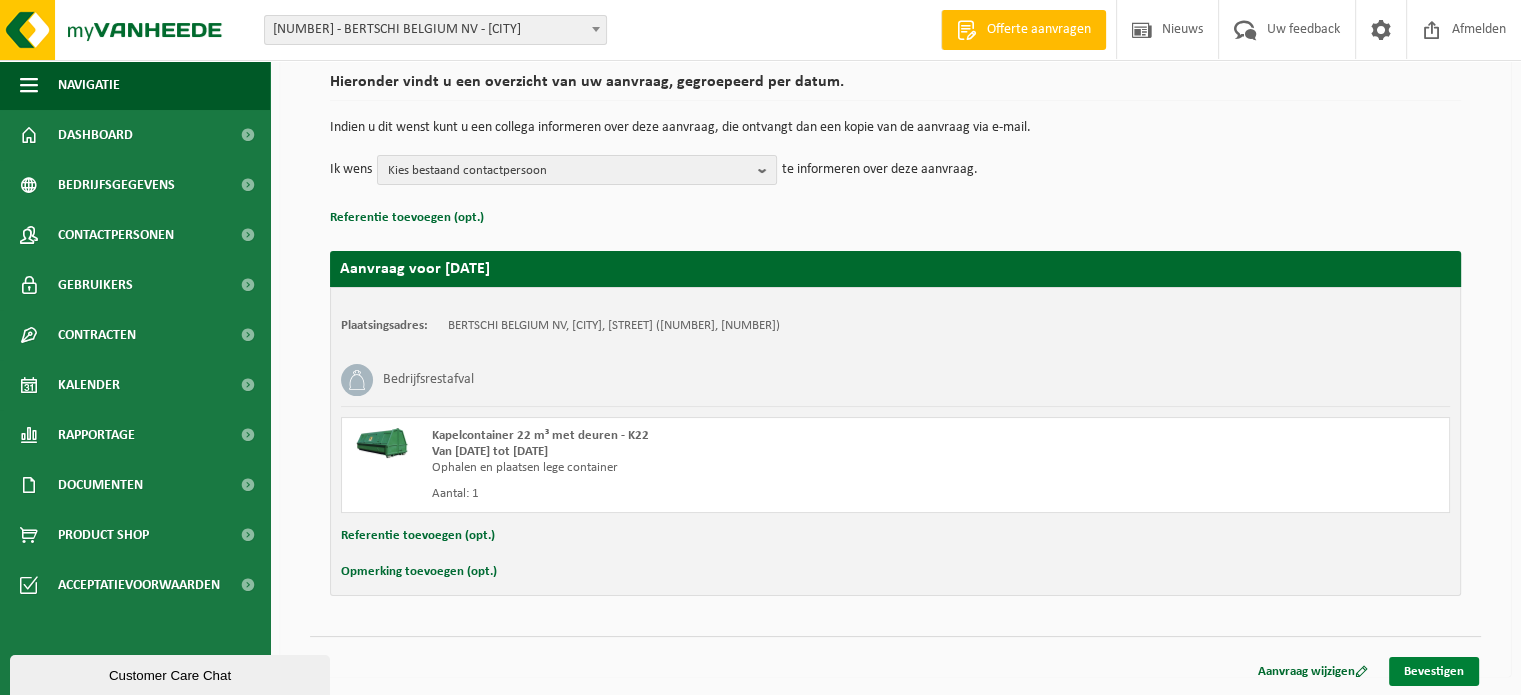 click on "Bevestigen" at bounding box center (1434, 671) 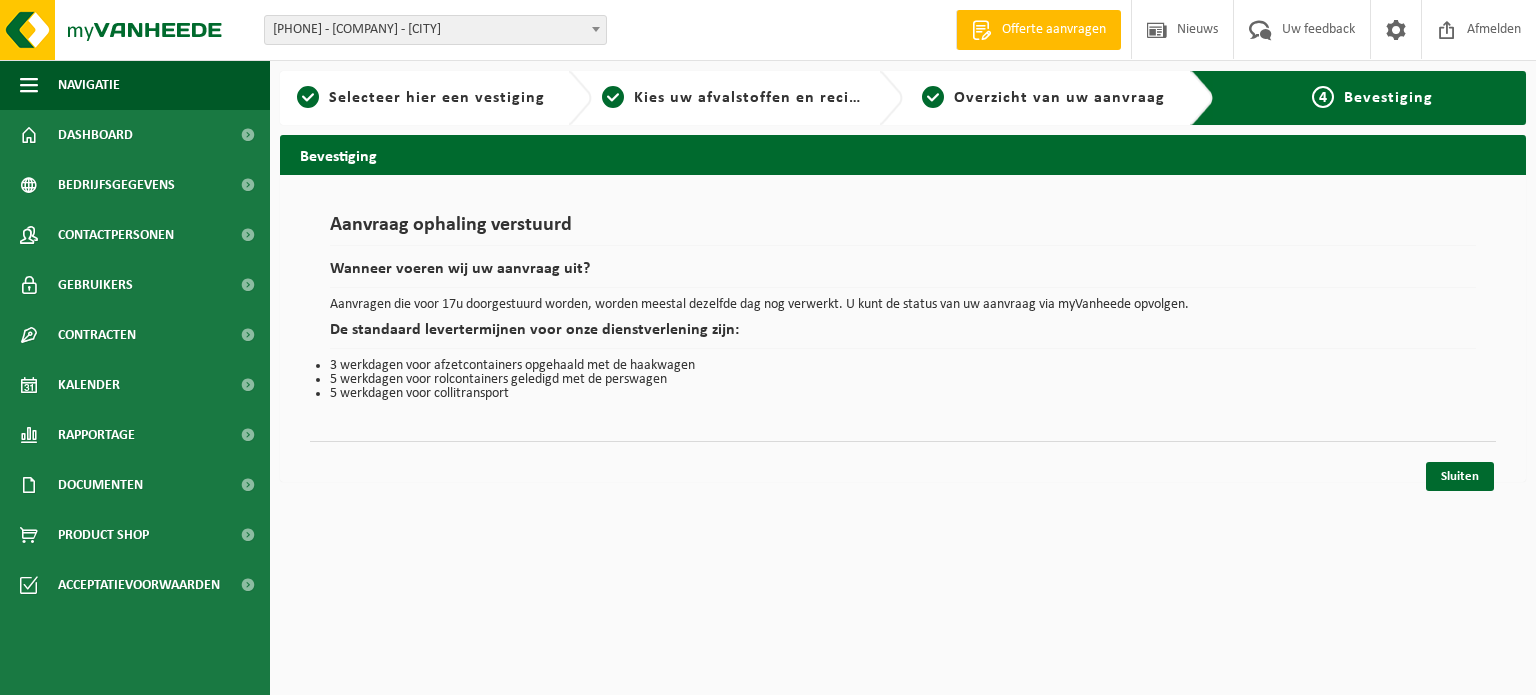 scroll, scrollTop: 0, scrollLeft: 0, axis: both 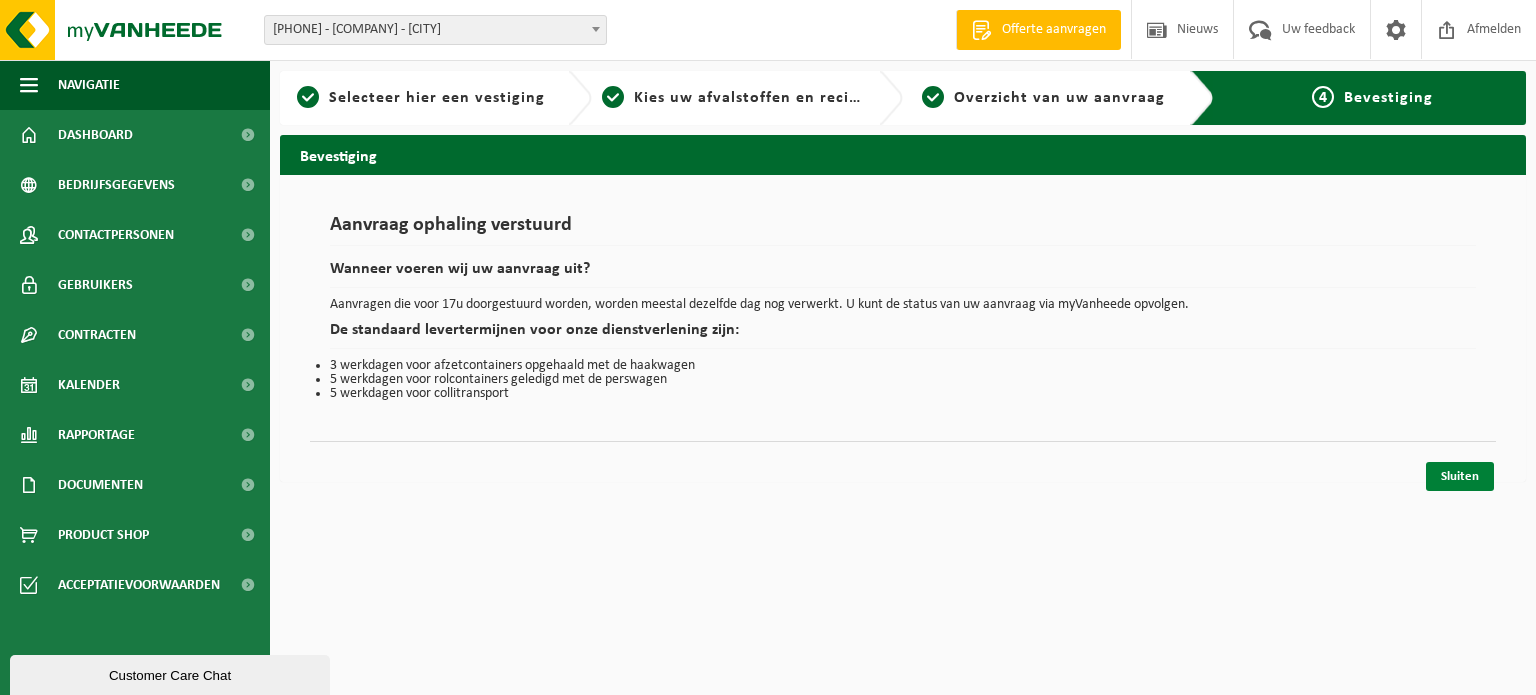 click on "Sluiten" at bounding box center [1460, 476] 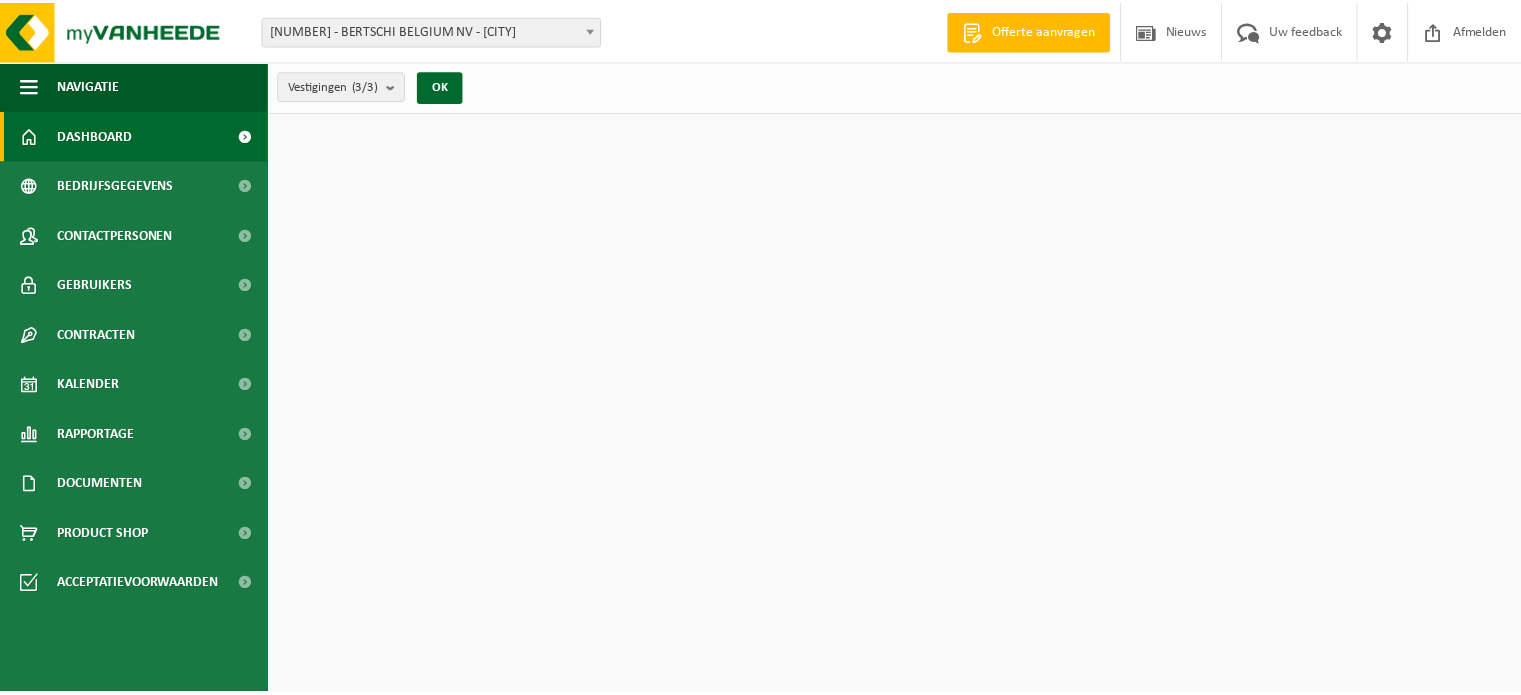 scroll, scrollTop: 0, scrollLeft: 0, axis: both 